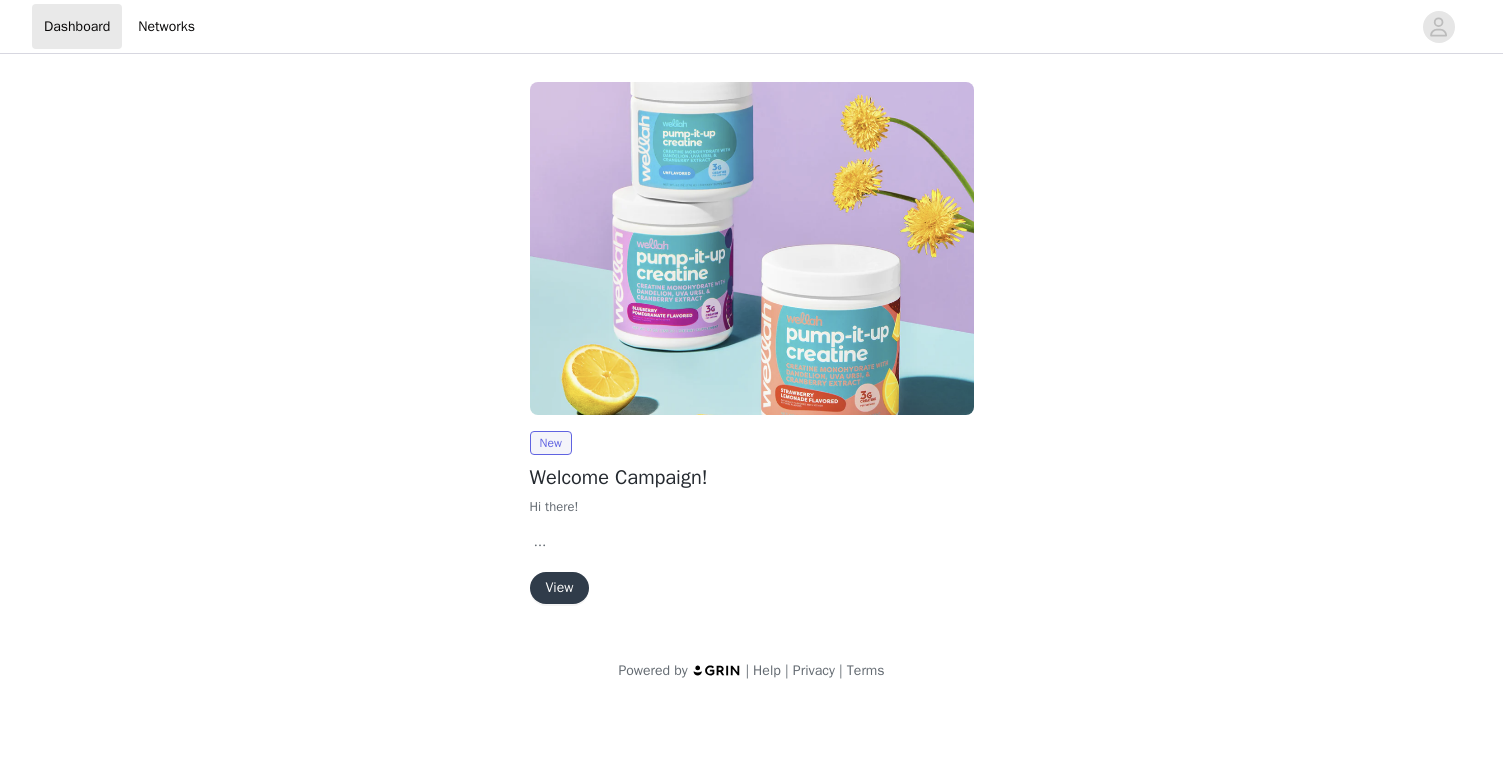 scroll, scrollTop: 0, scrollLeft: 0, axis: both 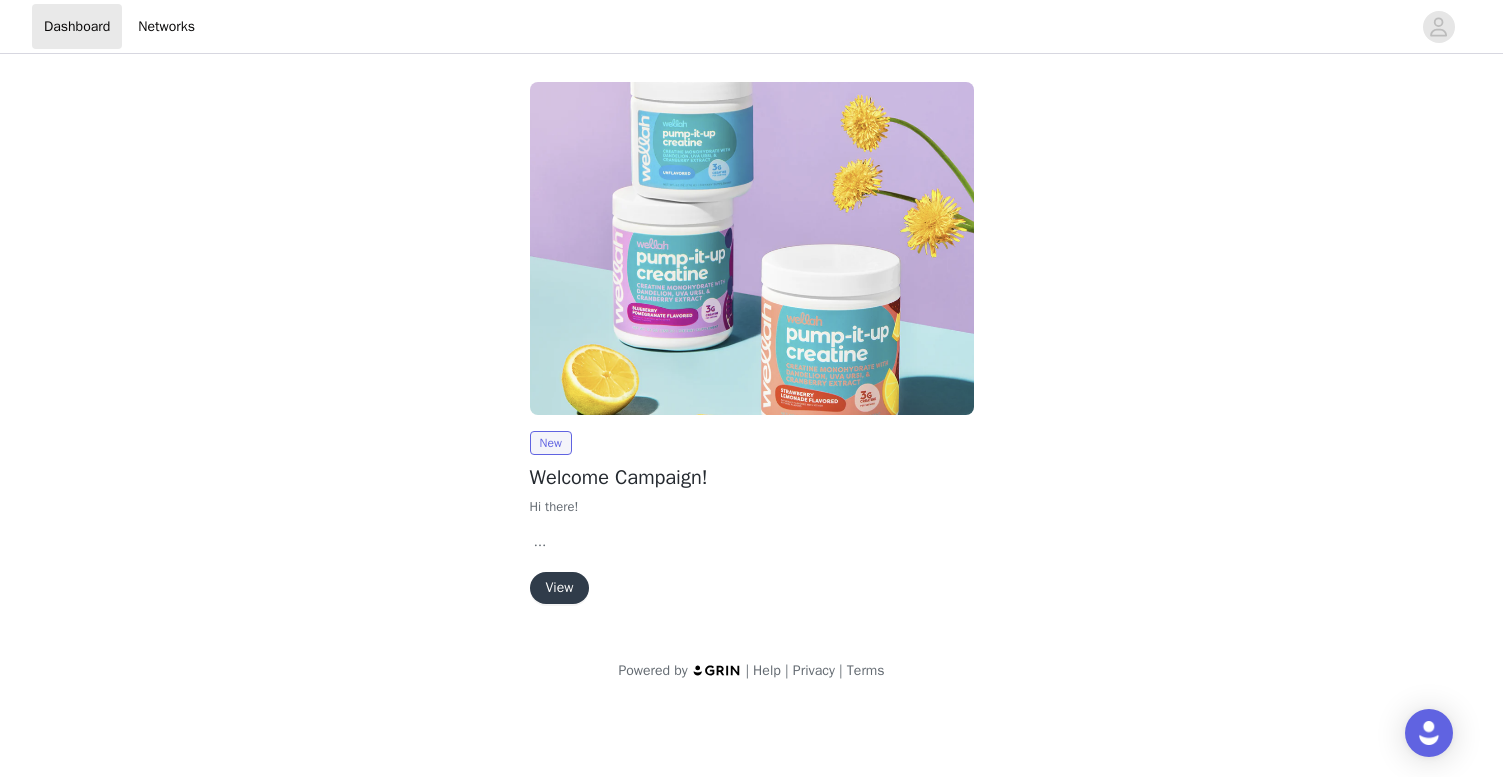 click on "View" at bounding box center (560, 588) 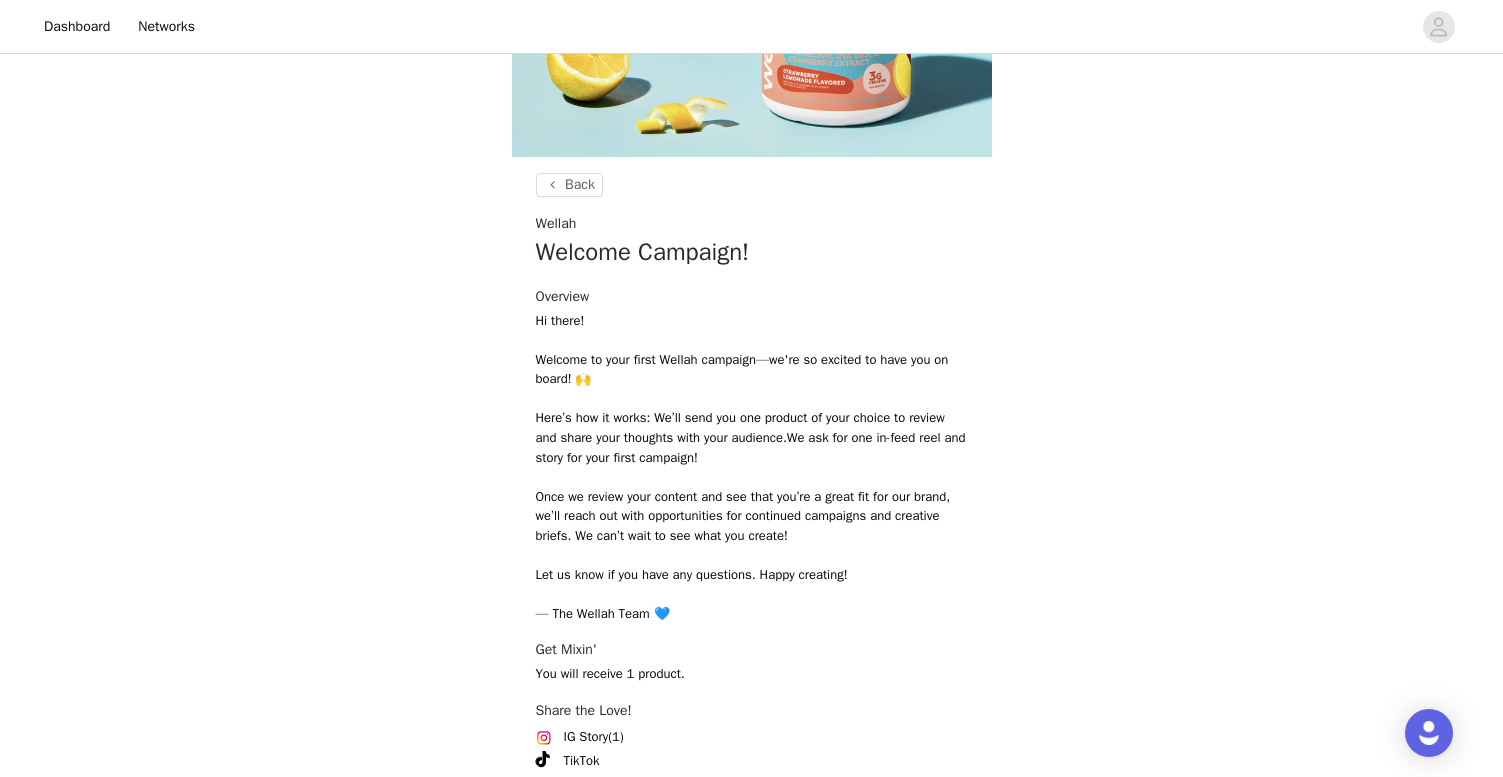 scroll, scrollTop: 559, scrollLeft: 0, axis: vertical 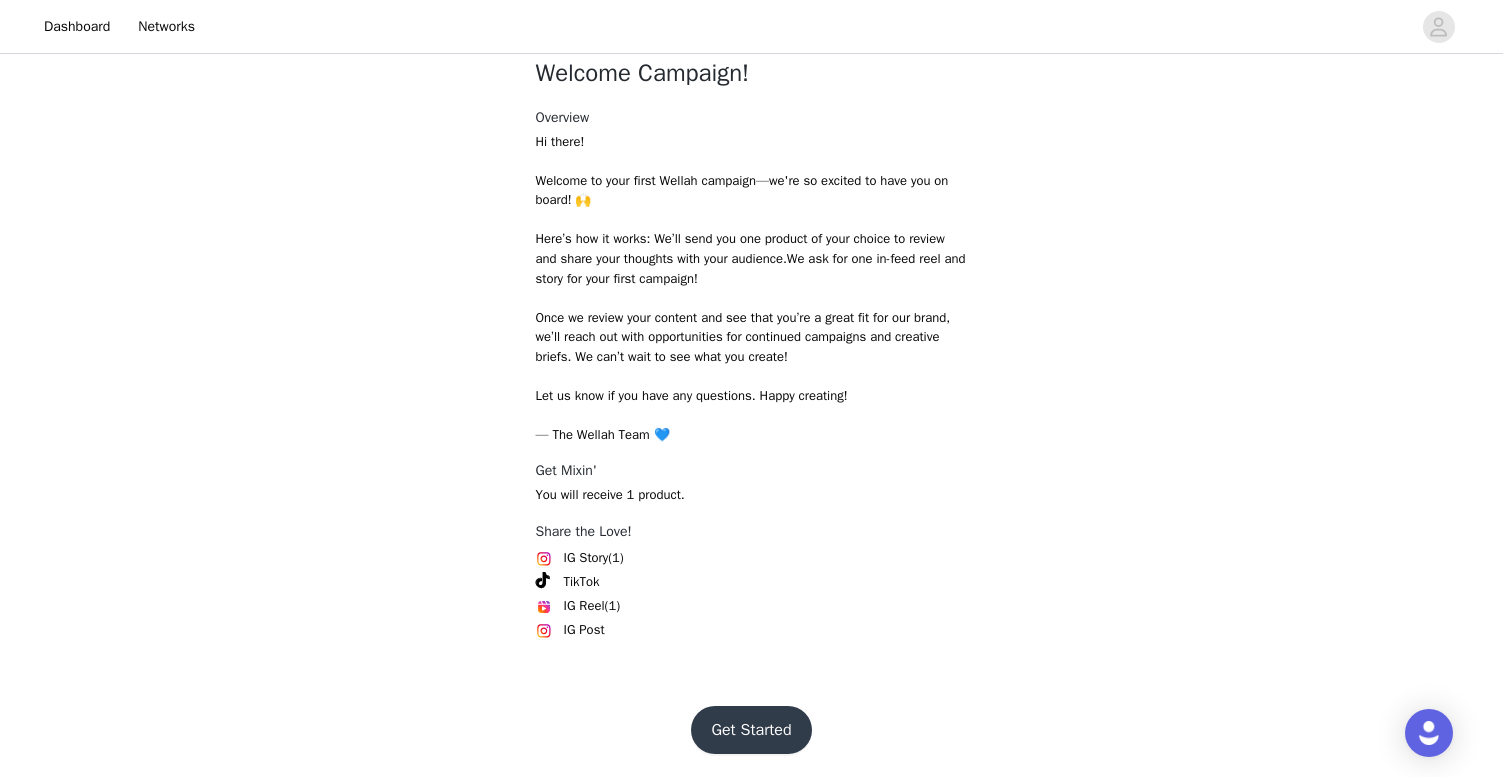 click on "Get Started" at bounding box center [751, 730] 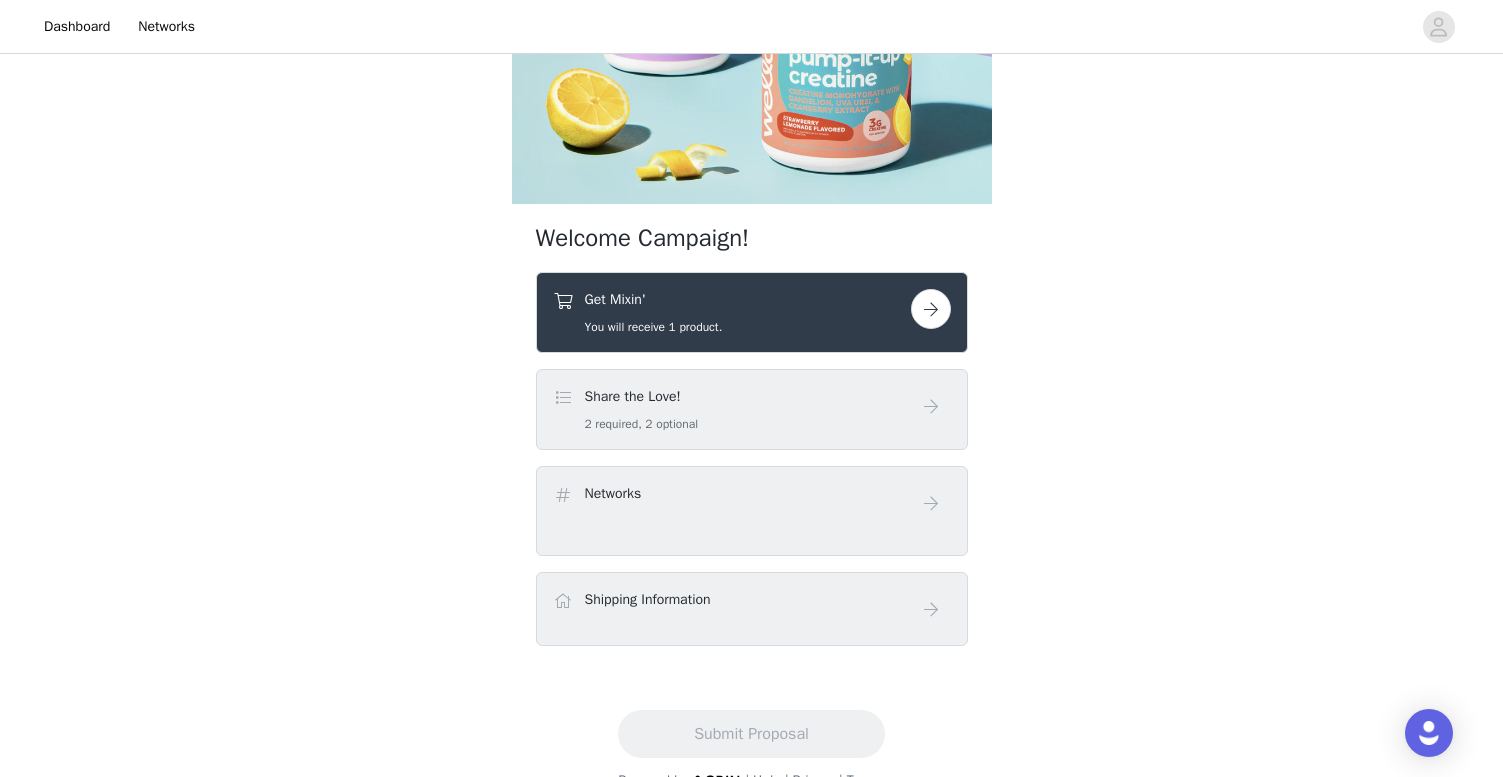 scroll, scrollTop: 371, scrollLeft: 0, axis: vertical 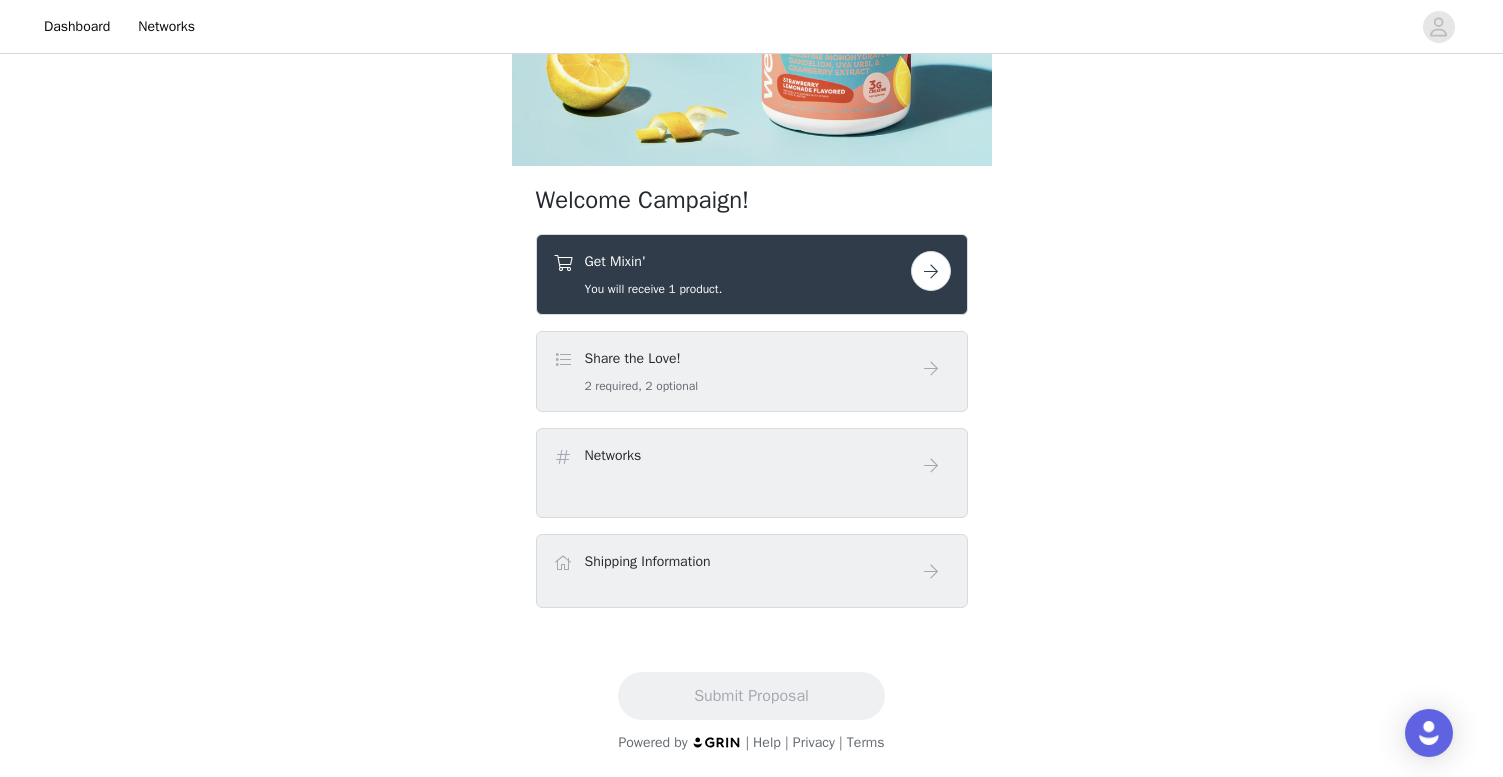 click at bounding box center (931, 271) 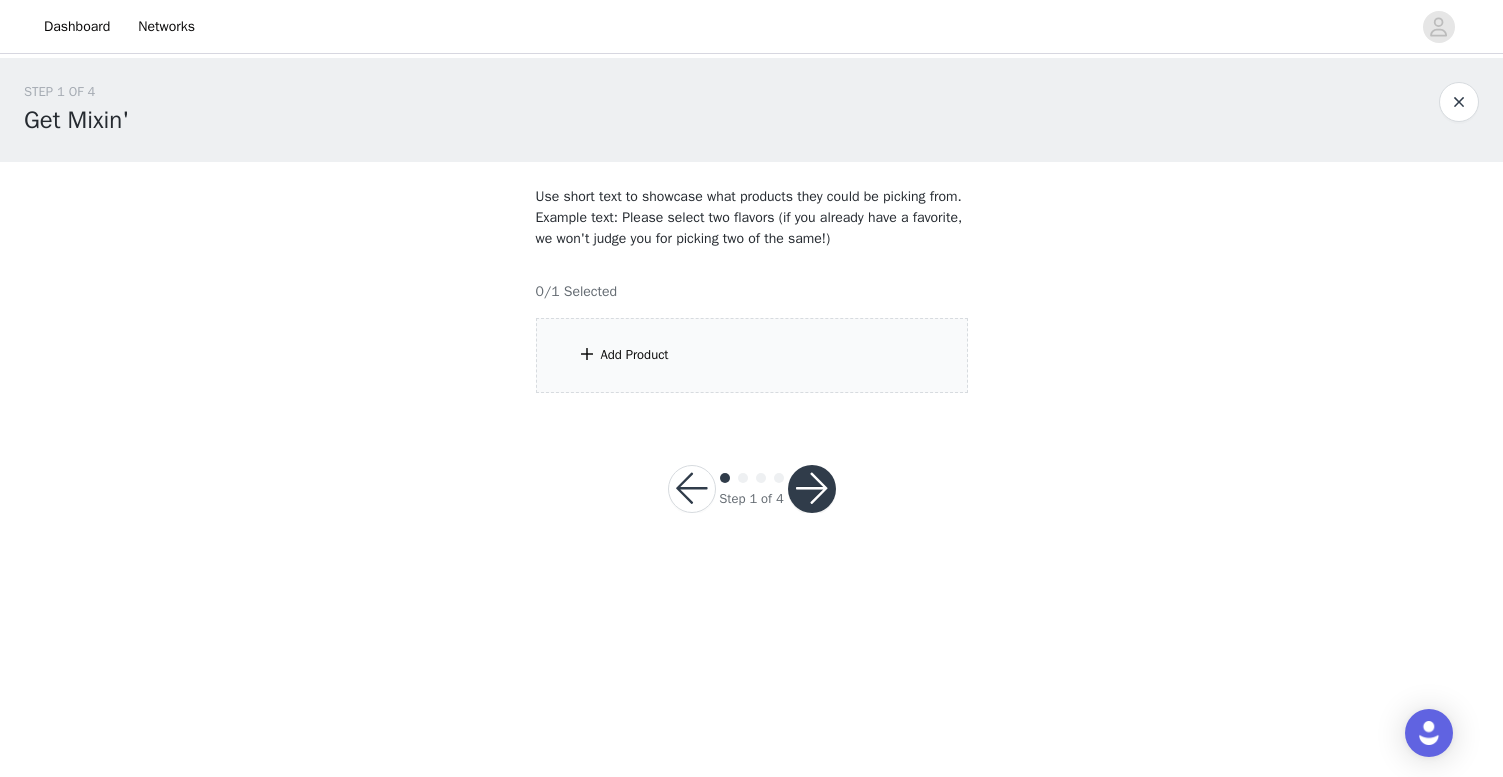 click on "Add Product" at bounding box center [635, 355] 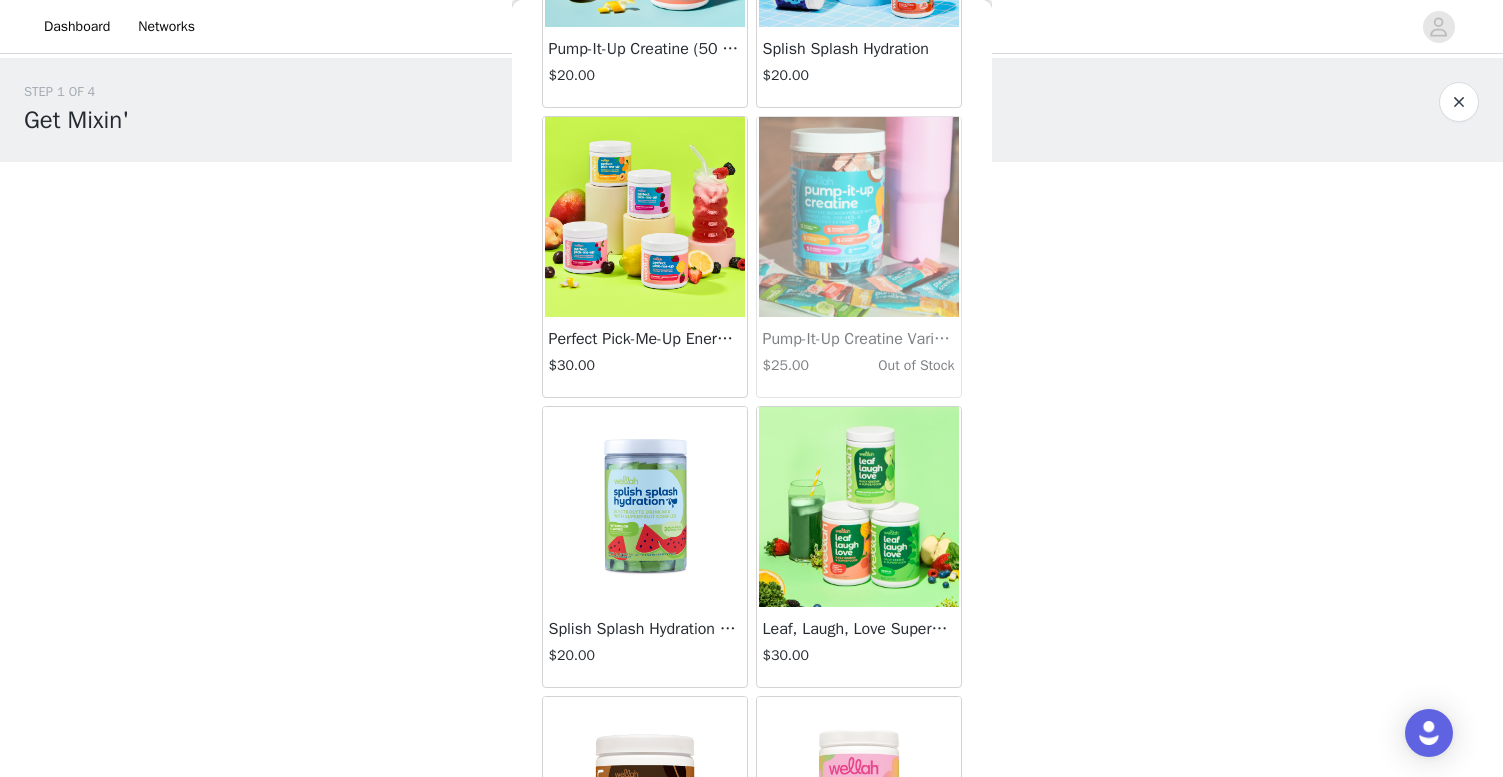 scroll, scrollTop: 1059, scrollLeft: 0, axis: vertical 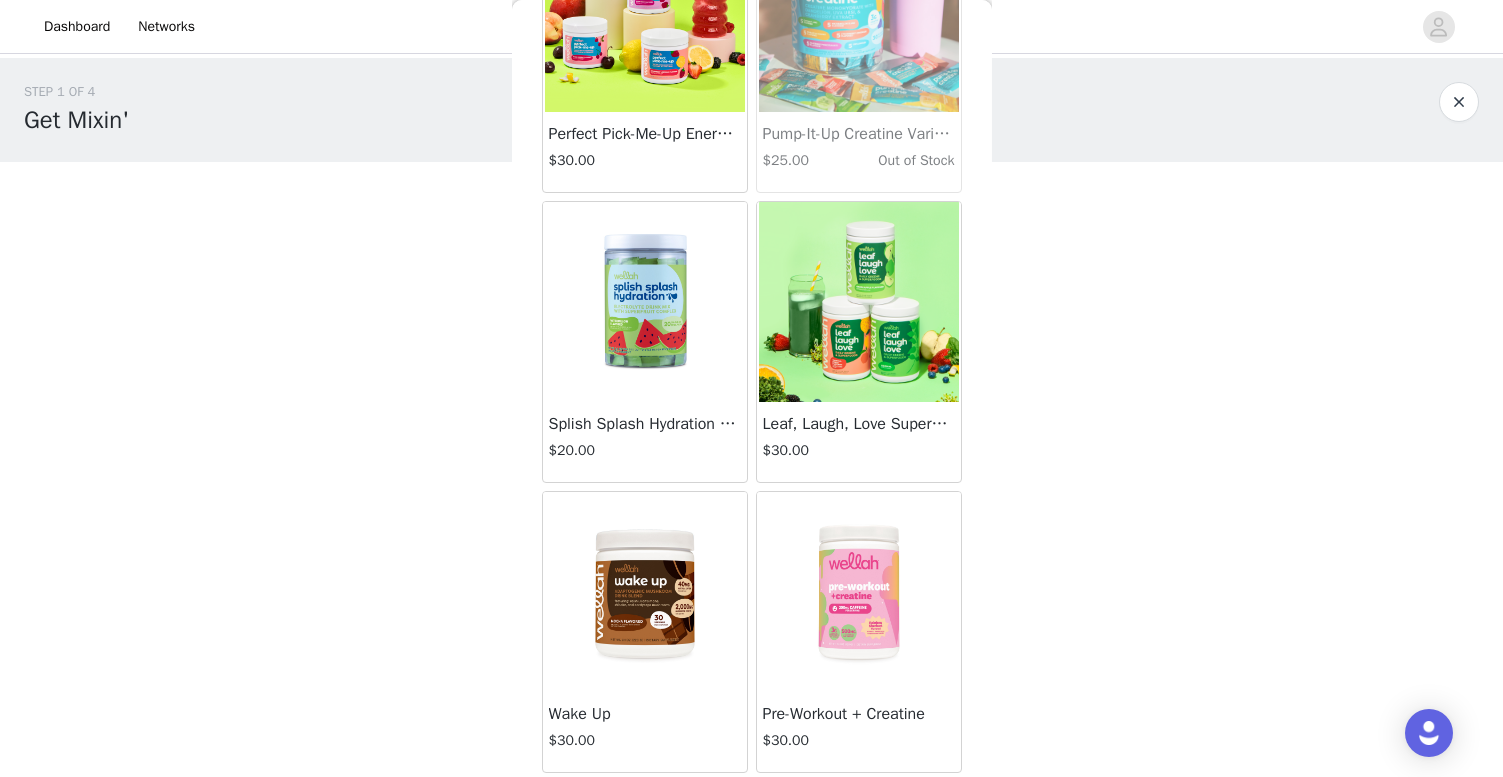 click at bounding box center [1459, 102] 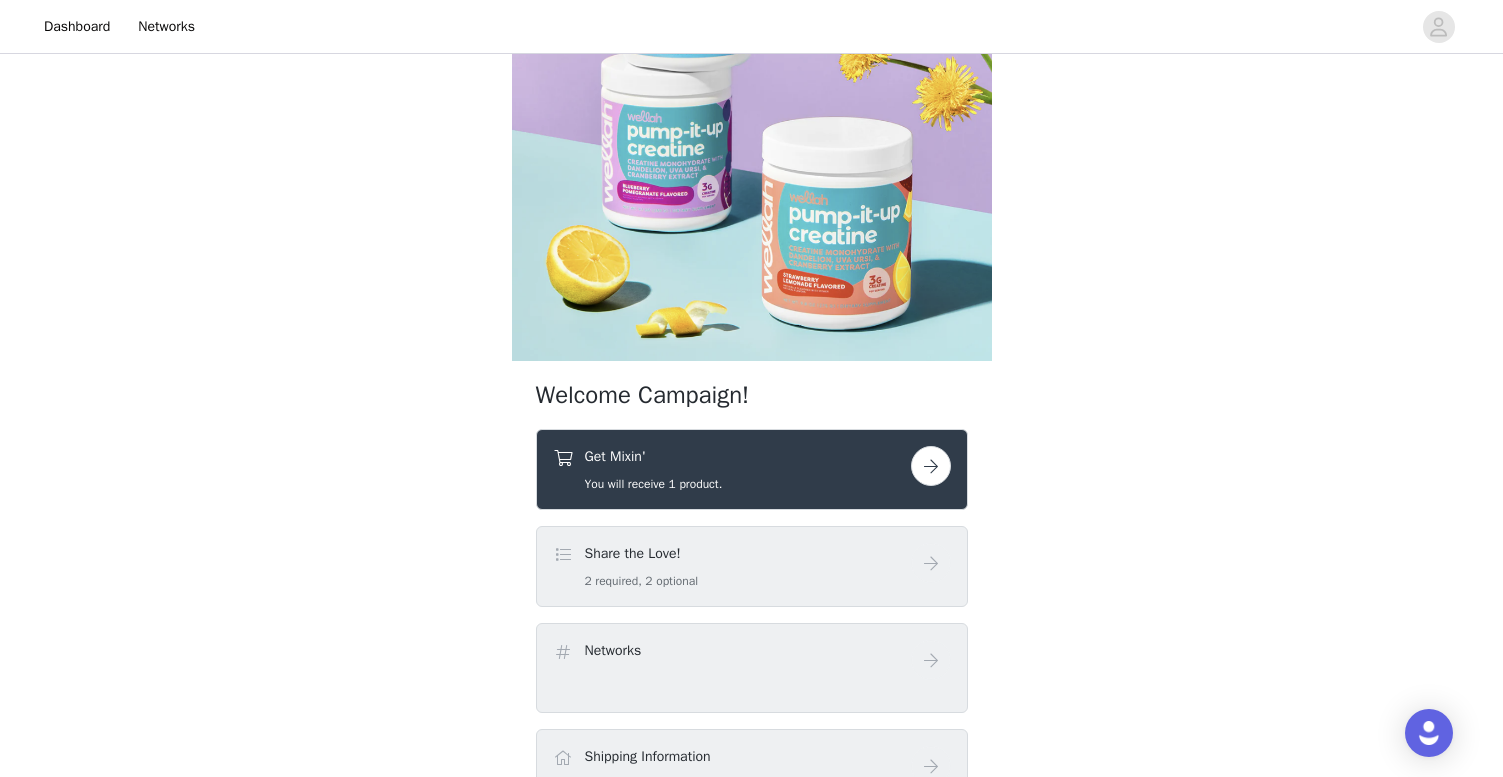 scroll, scrollTop: 178, scrollLeft: 0, axis: vertical 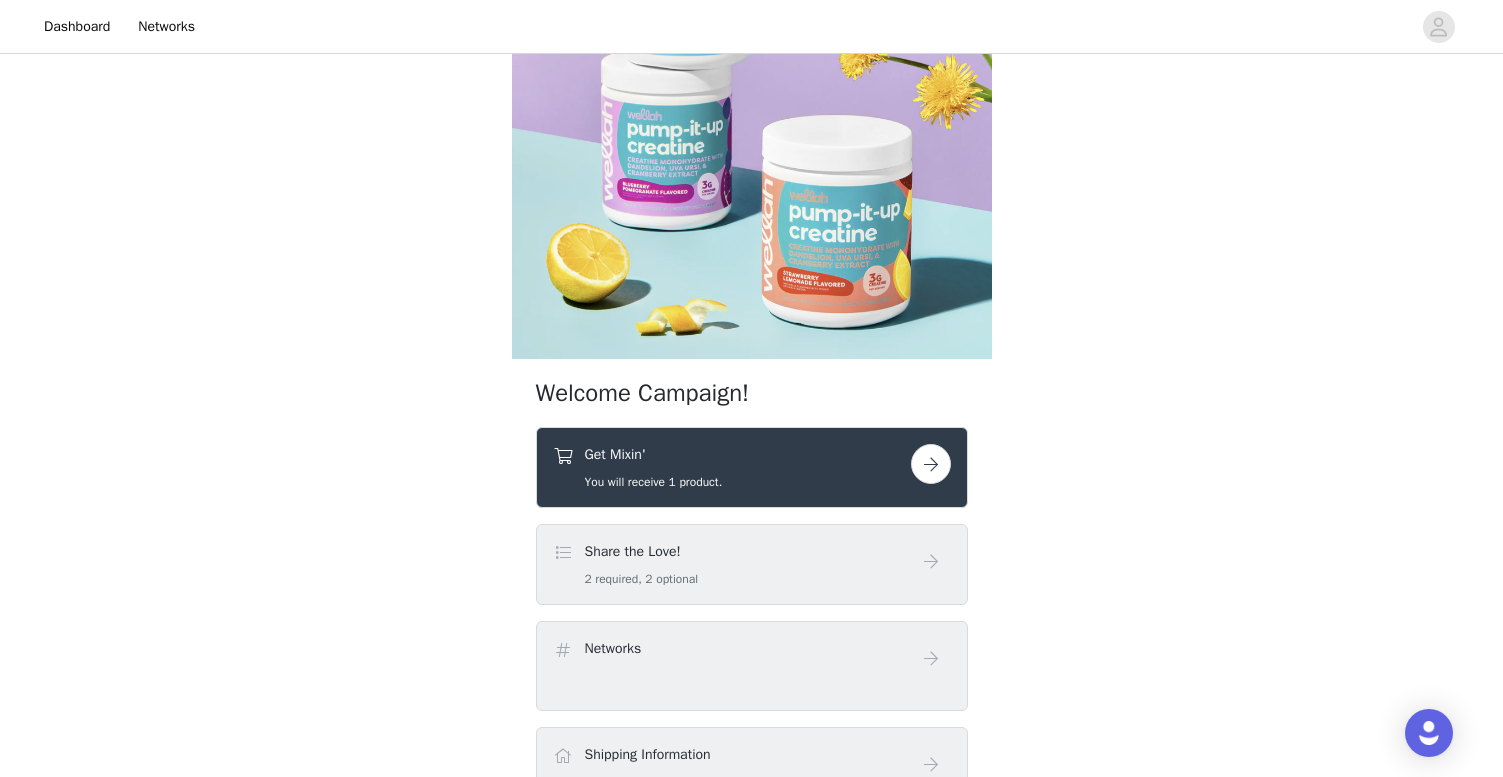 click at bounding box center [931, 464] 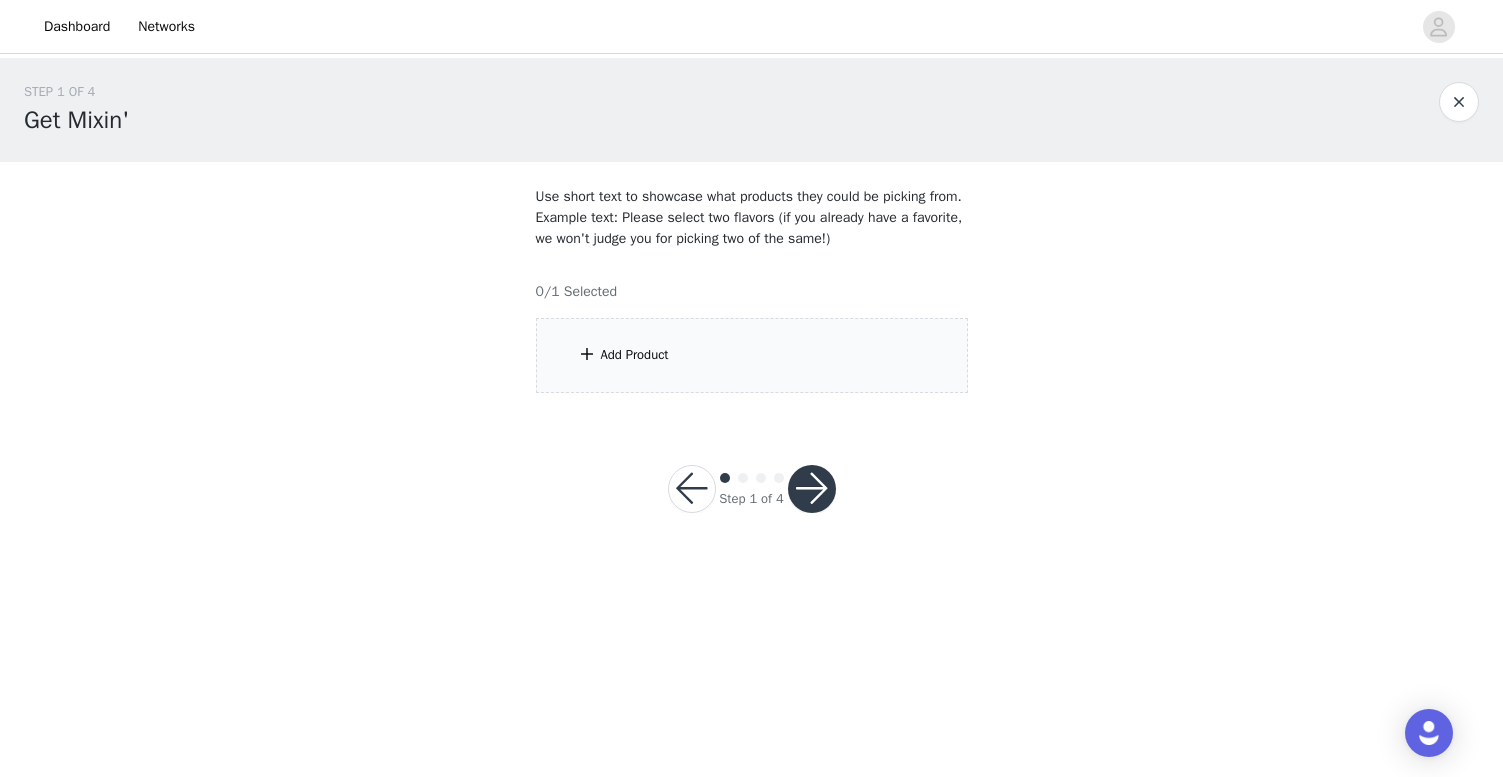 click on "Add Product" at bounding box center (752, 355) 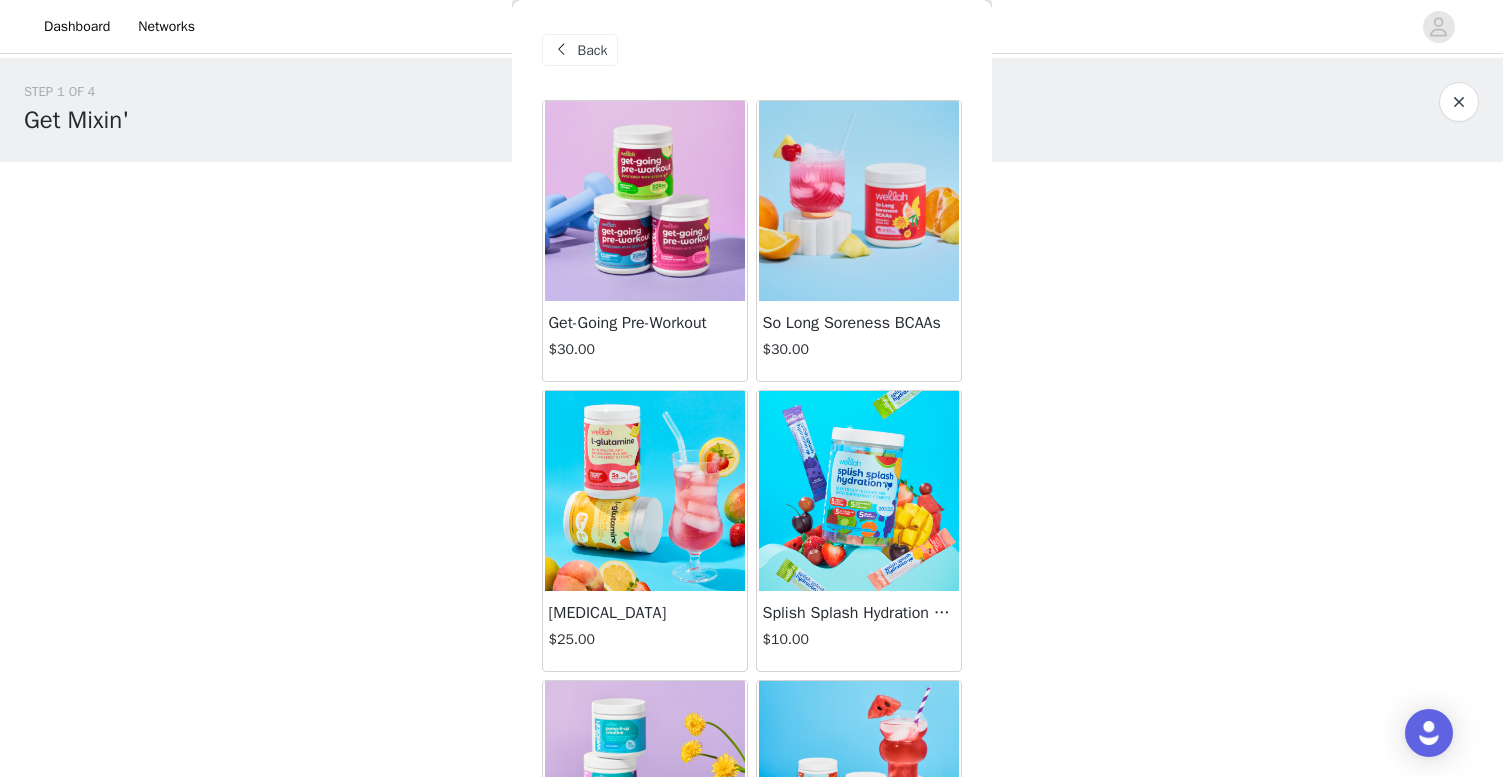click at bounding box center [859, 201] 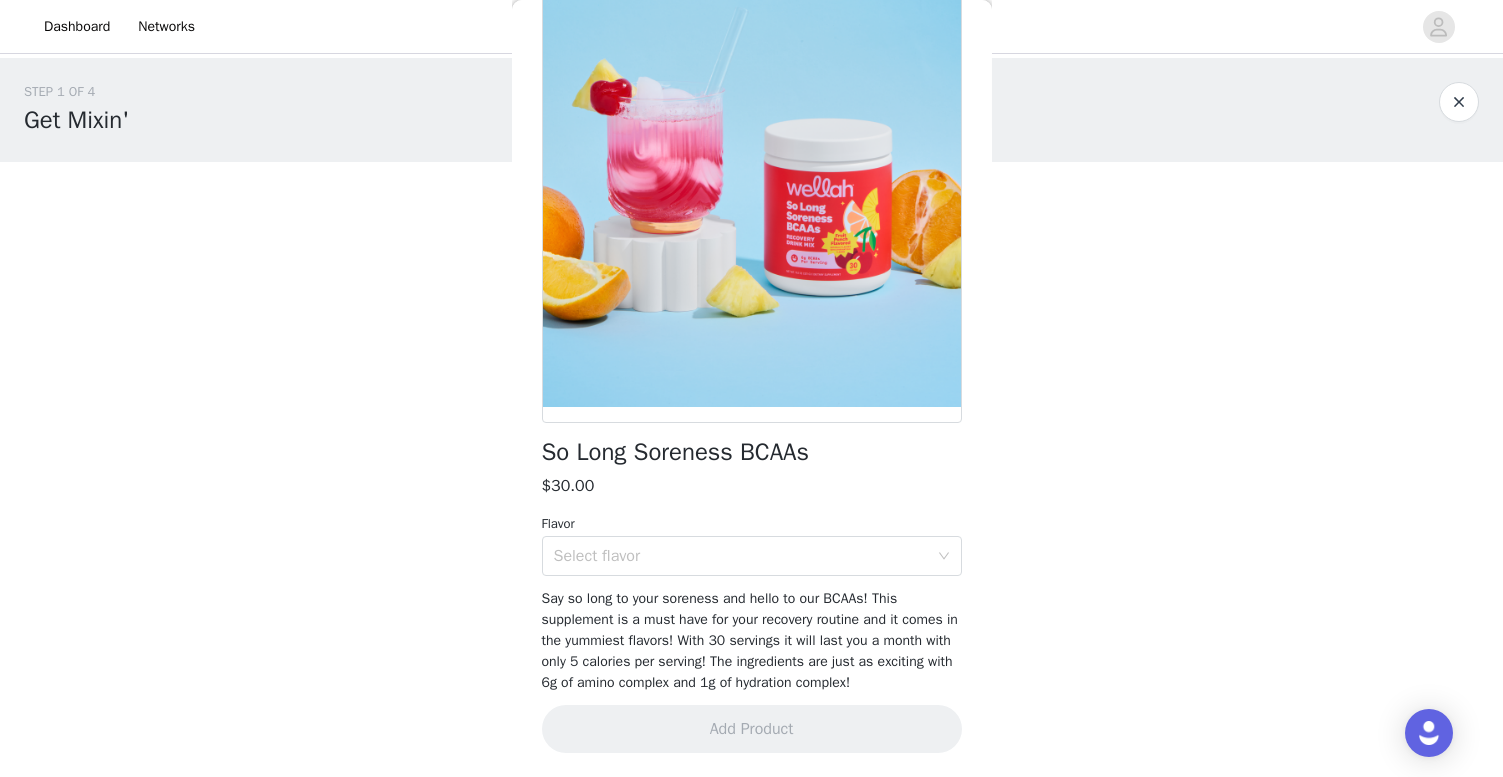 scroll, scrollTop: 147, scrollLeft: 0, axis: vertical 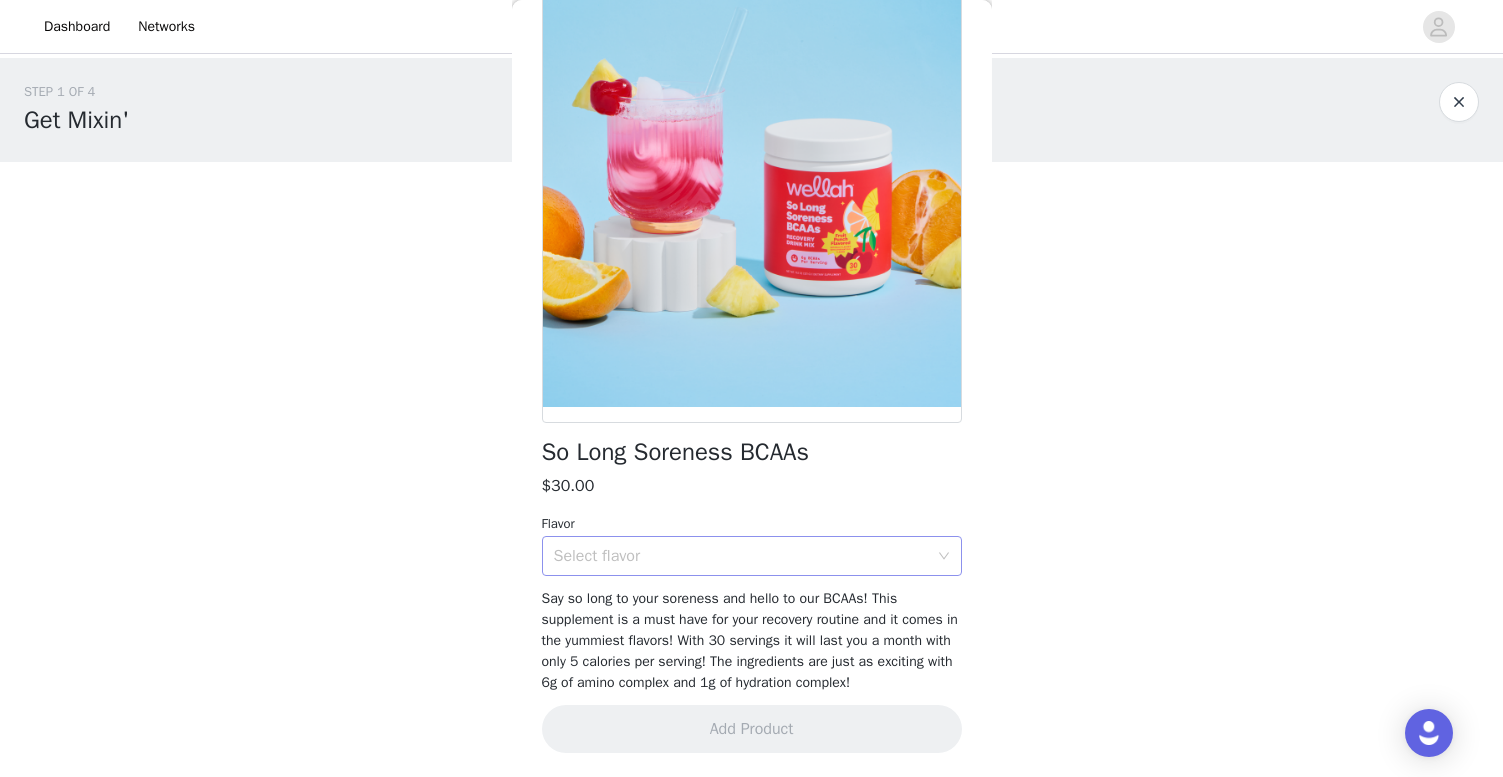 click on "Select flavor" at bounding box center (741, 556) 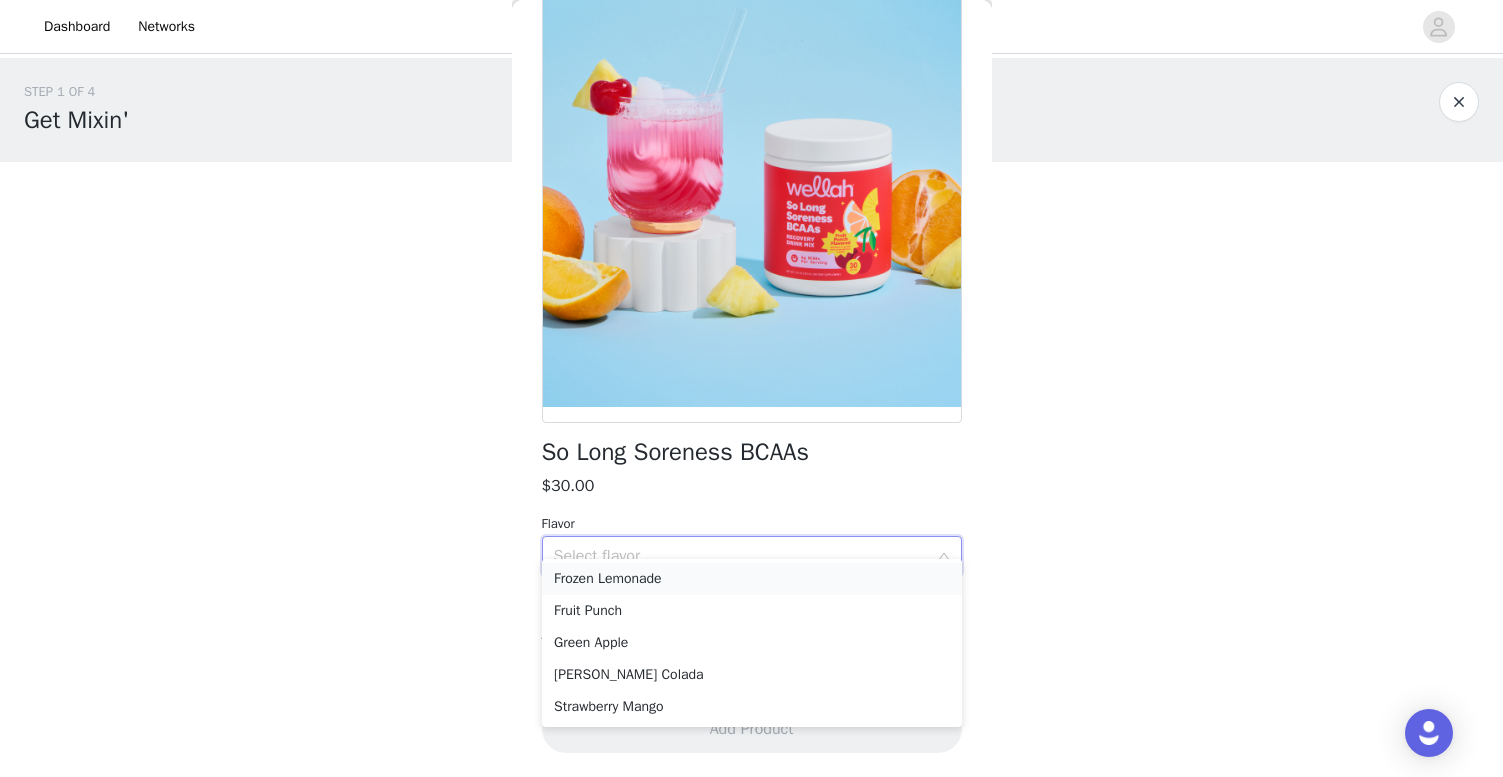 click on "Frozen Lemonade" at bounding box center (752, 579) 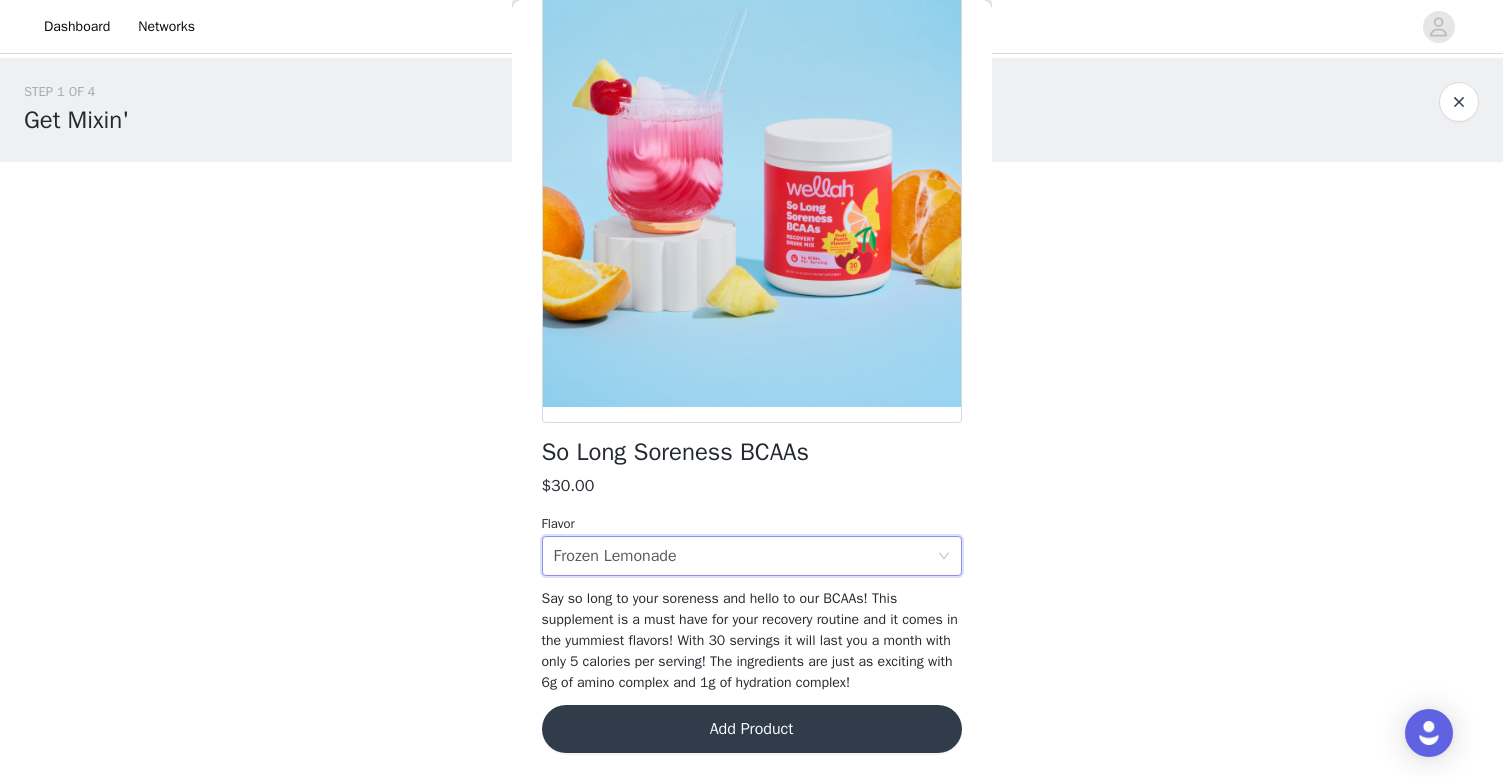 click on "Add Product" at bounding box center [752, 729] 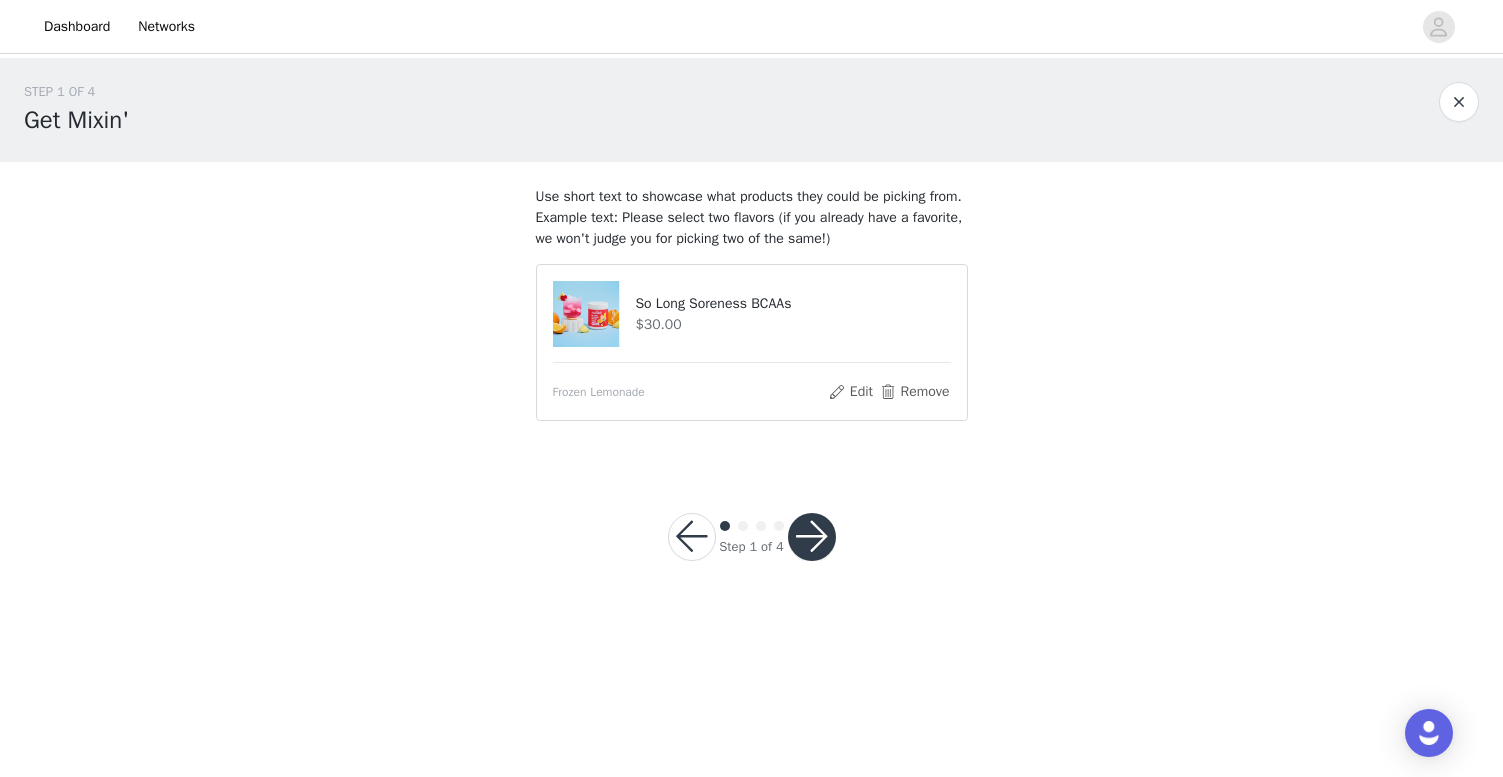 click at bounding box center (812, 537) 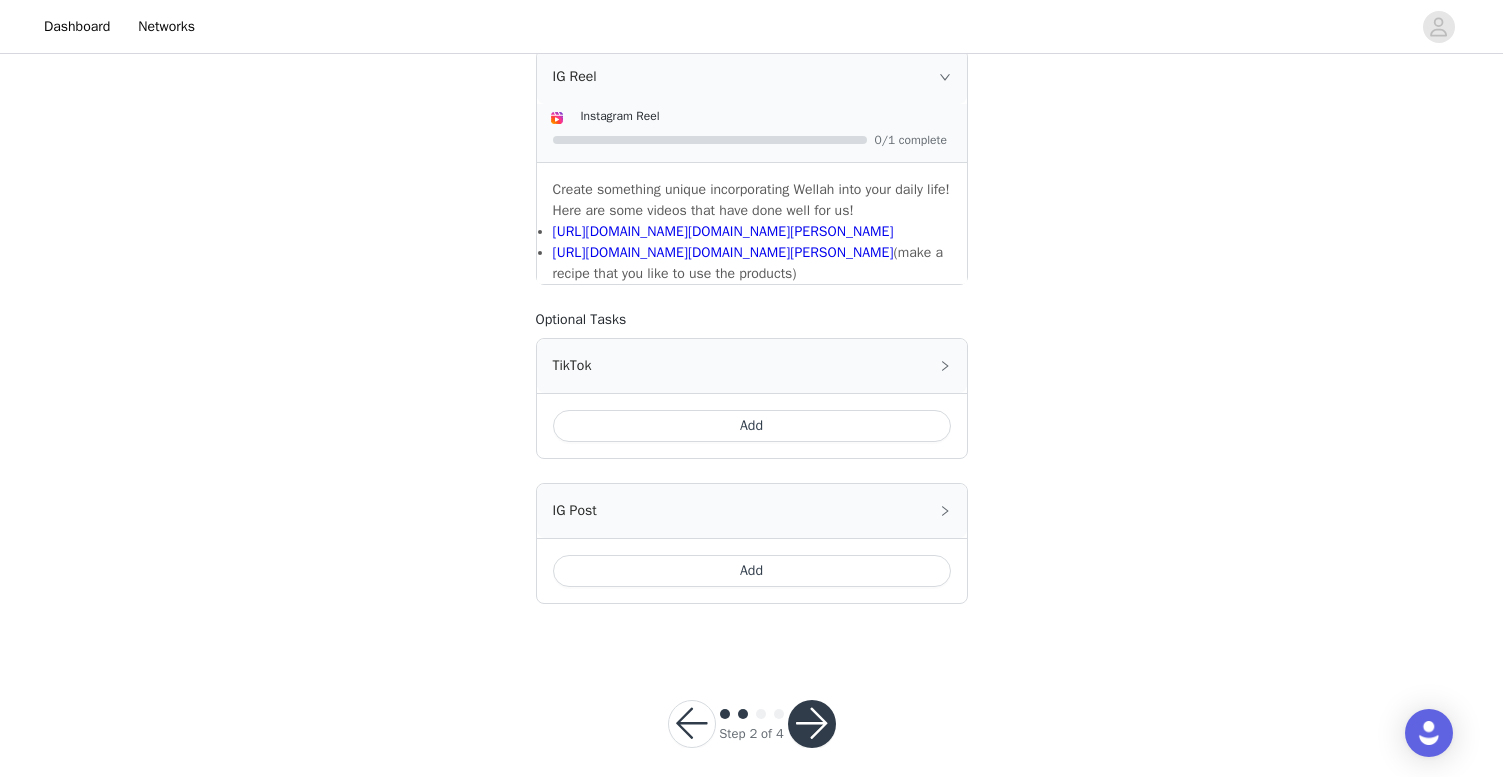 scroll, scrollTop: 575, scrollLeft: 0, axis: vertical 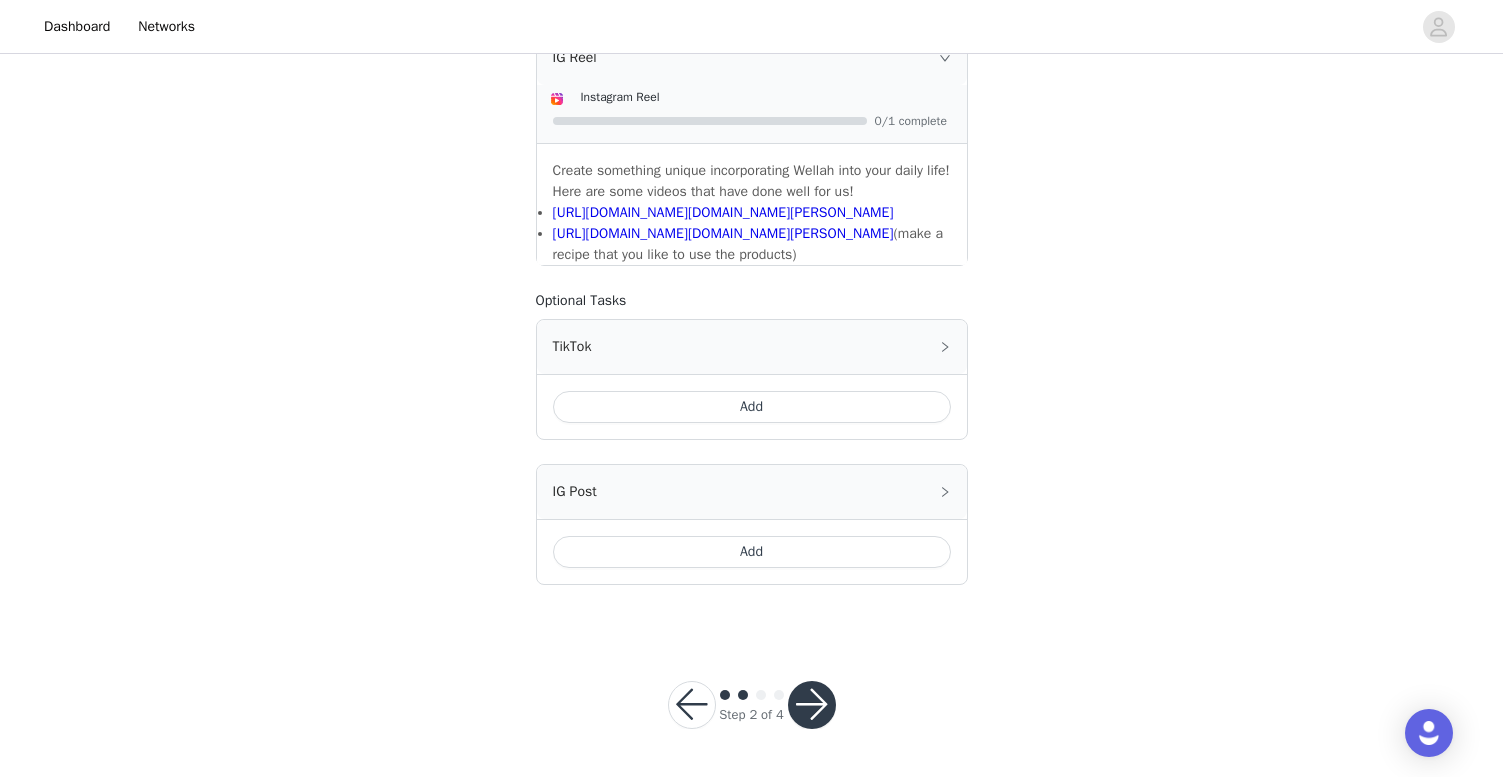 click at bounding box center (812, 705) 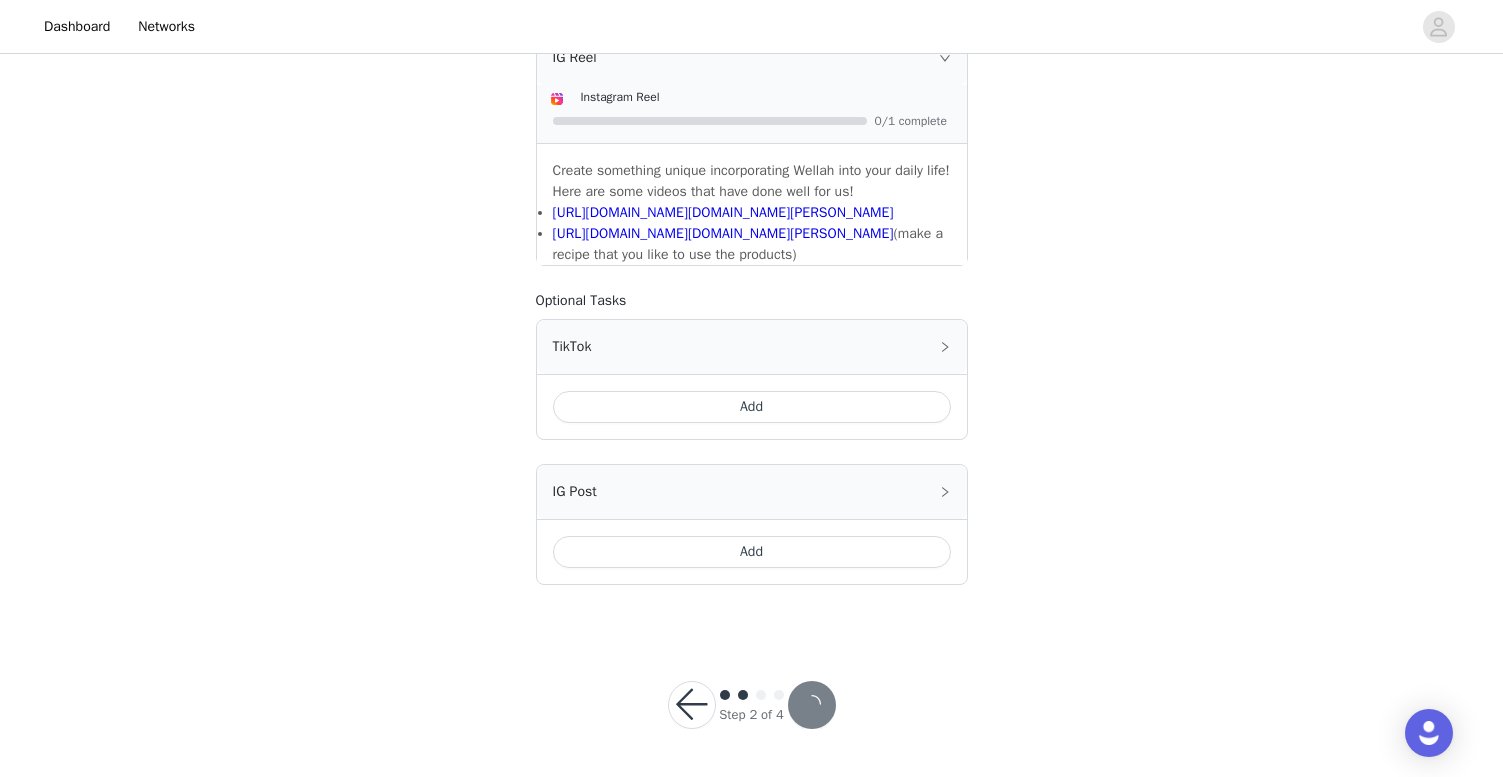 scroll, scrollTop: 0, scrollLeft: 0, axis: both 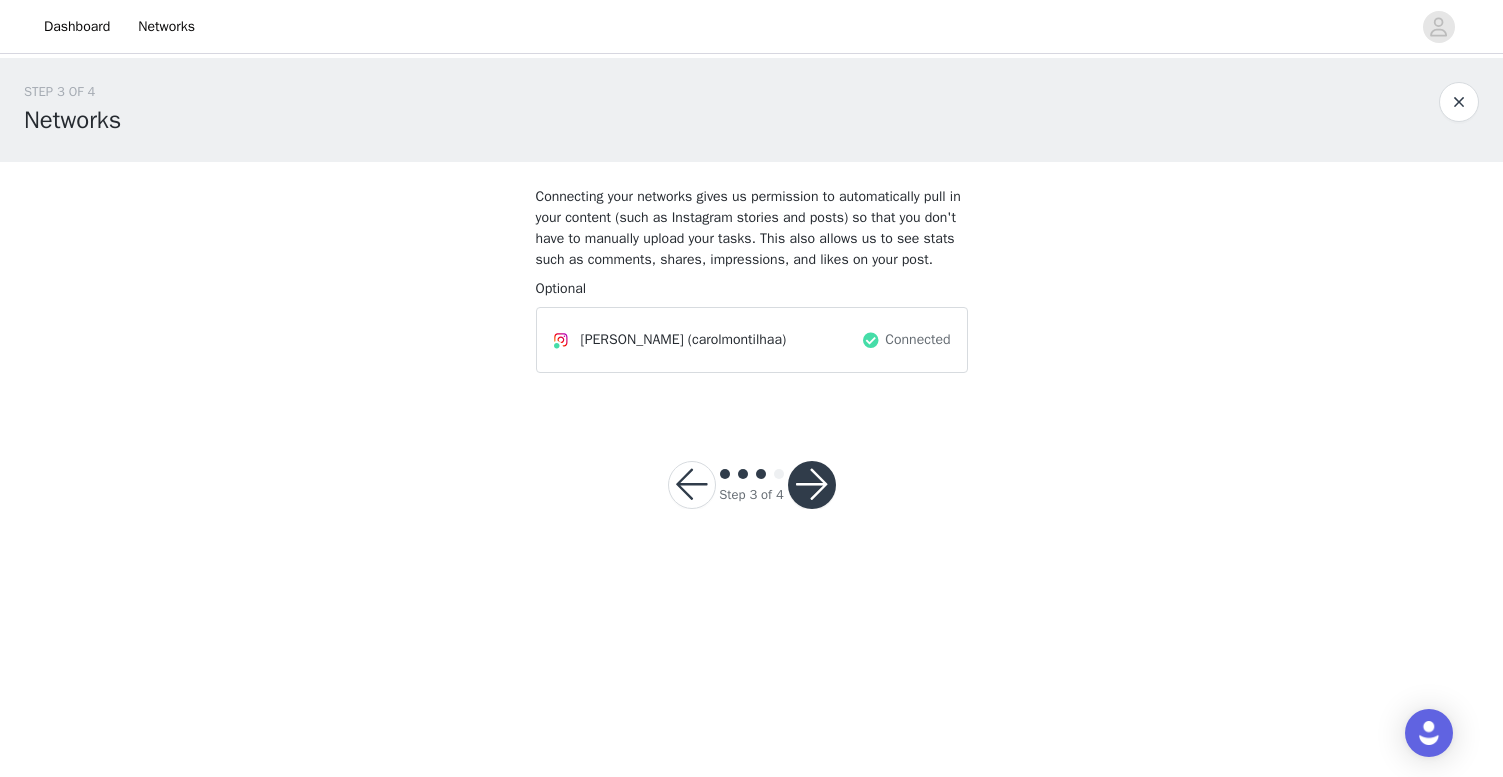 click at bounding box center (812, 485) 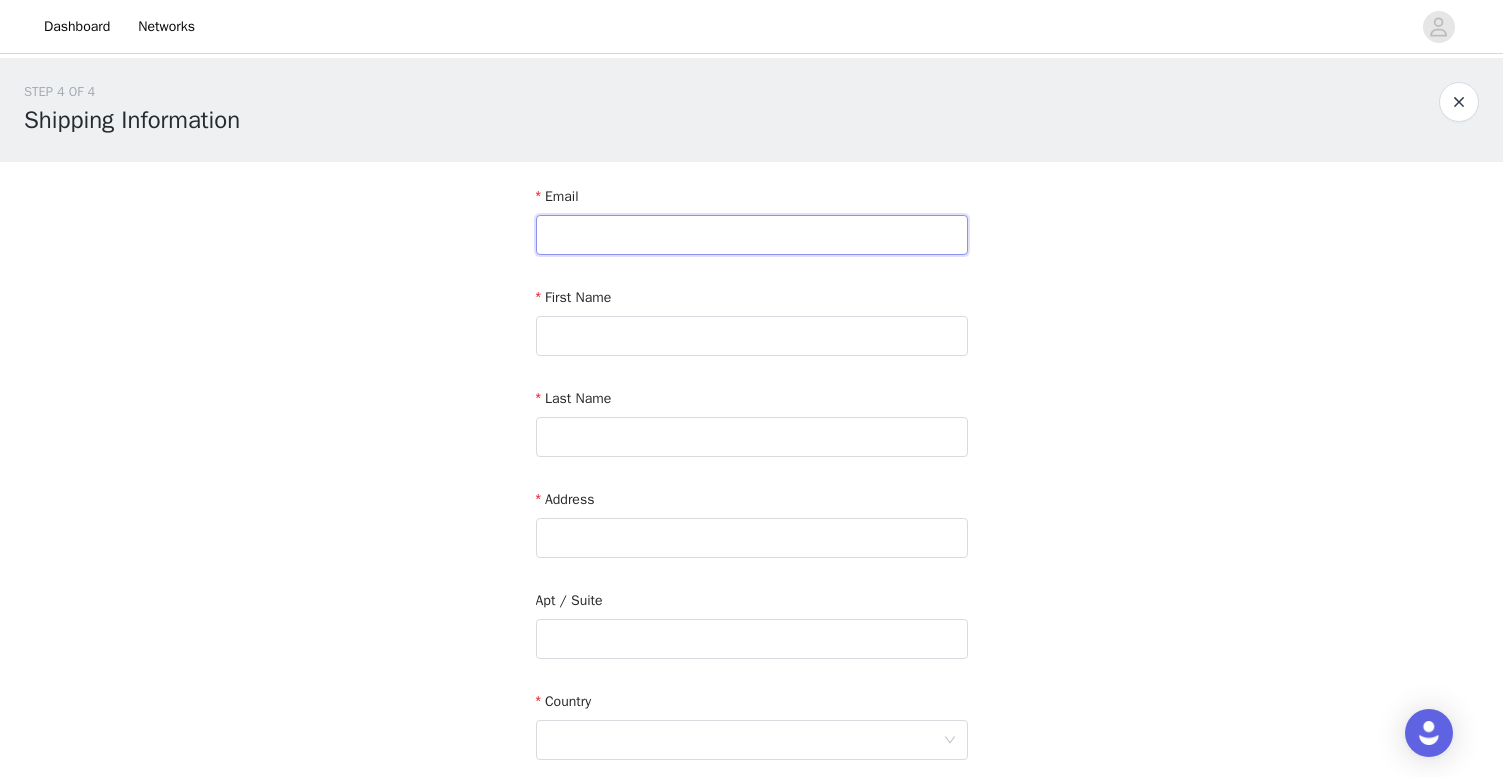click at bounding box center [752, 235] 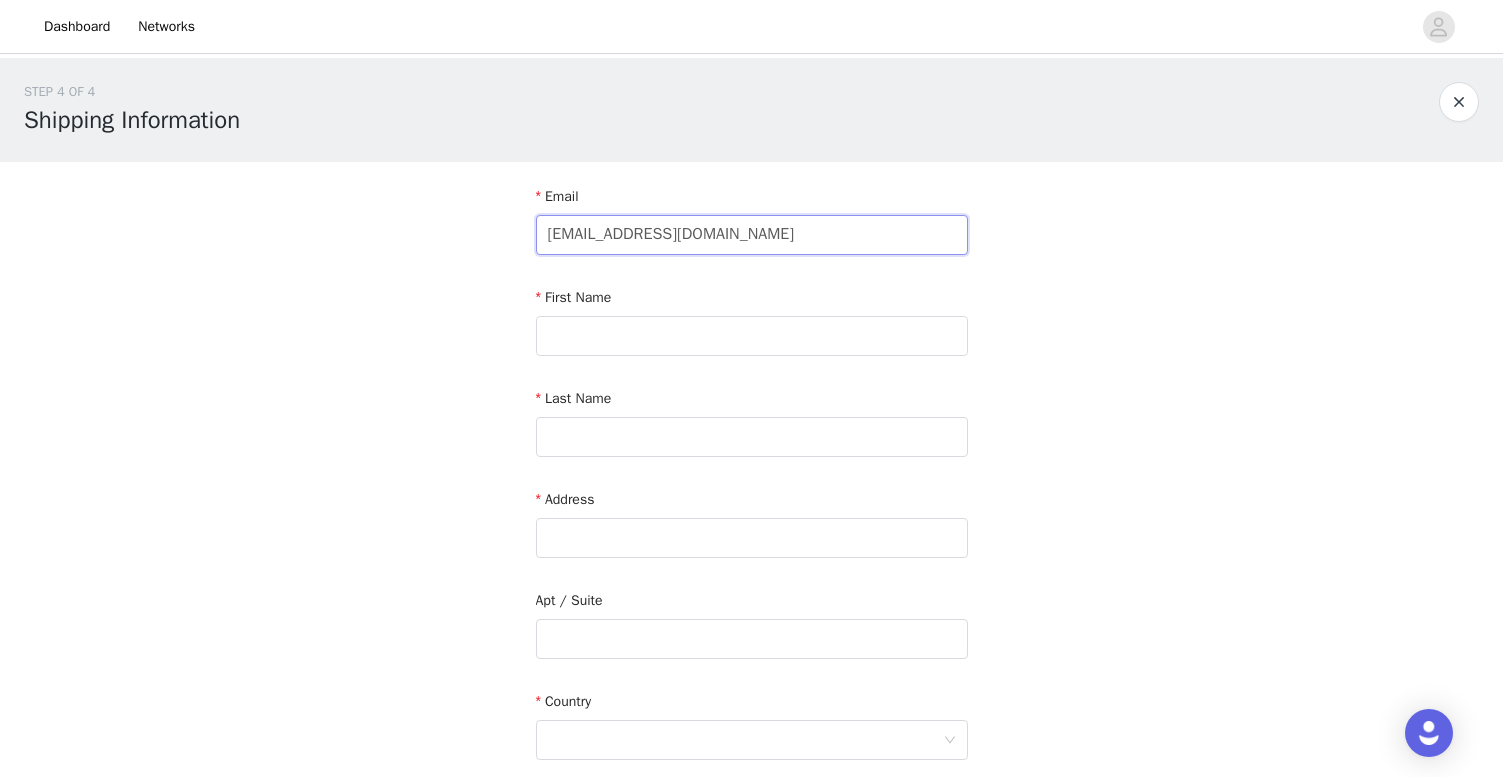 type on "[EMAIL_ADDRESS][DOMAIN_NAME]" 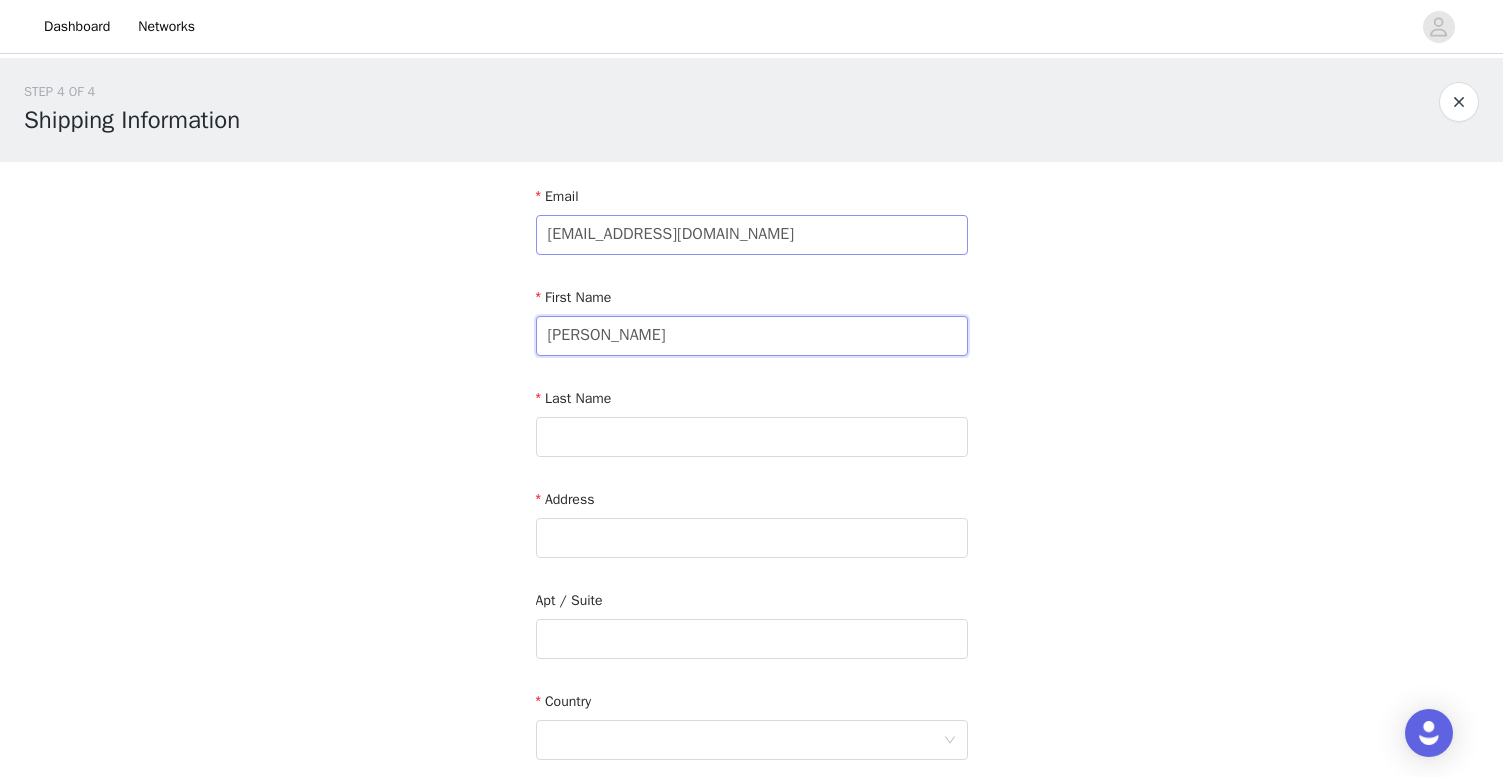 type on "[PERSON_NAME]" 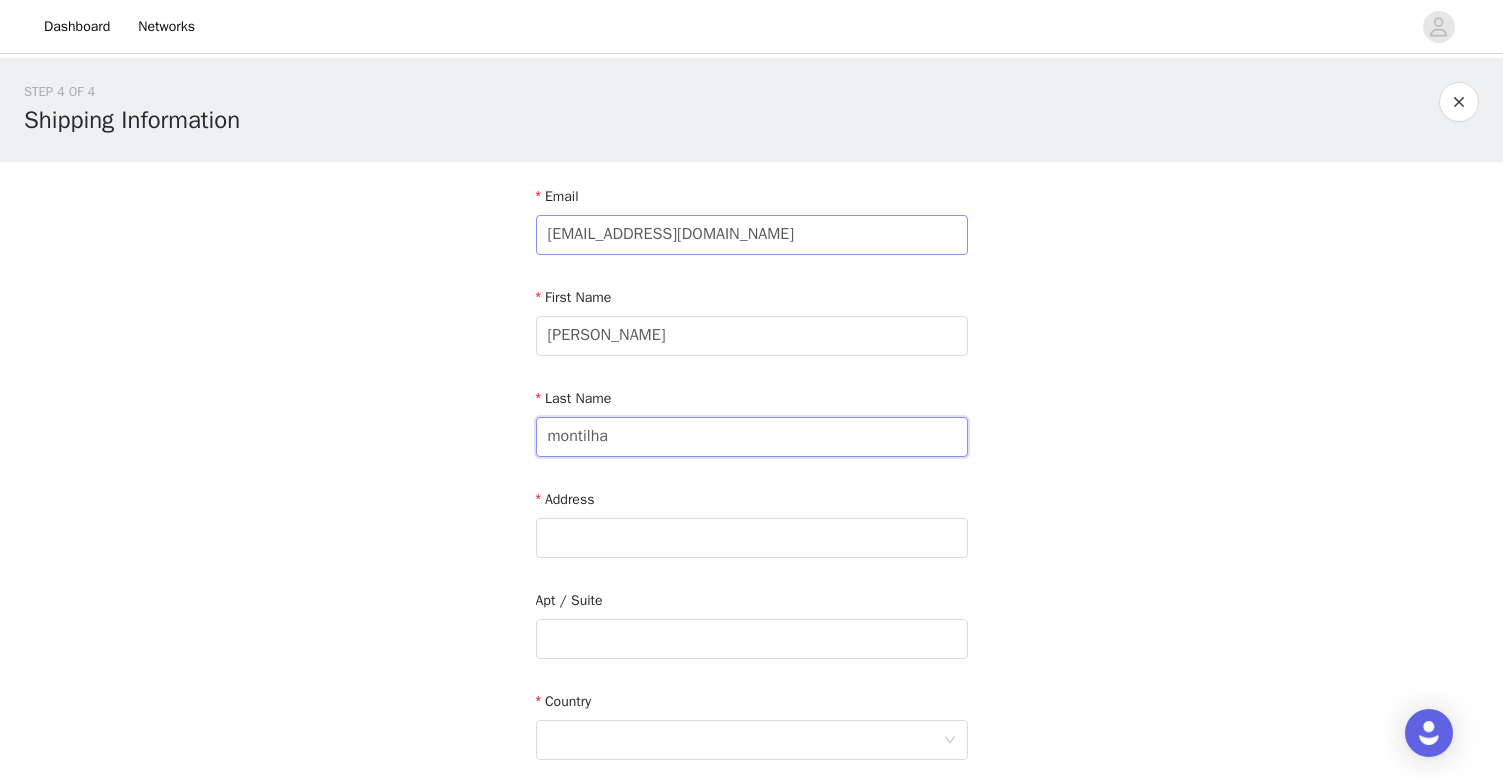 type on "montilha" 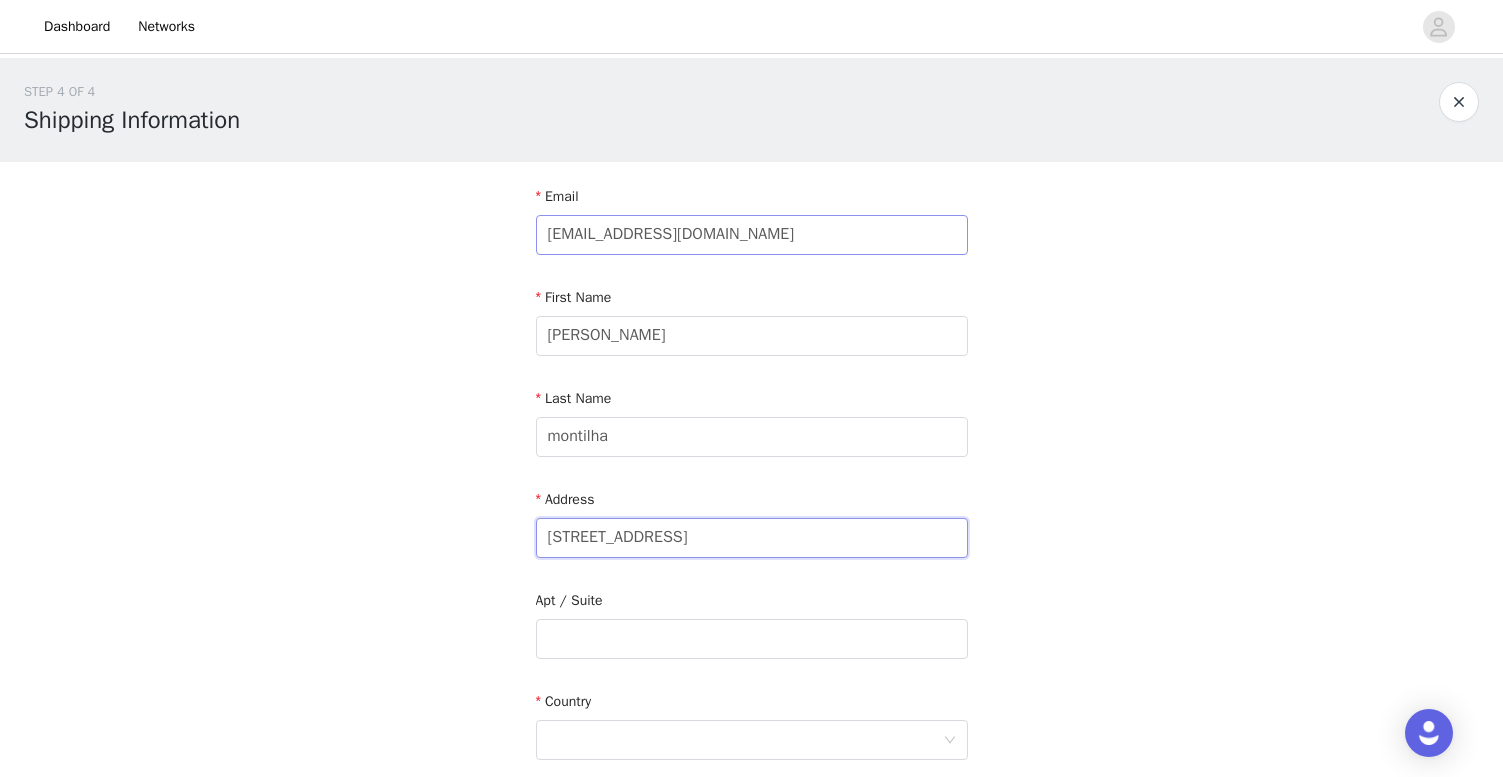 type on "[STREET_ADDRESS]" 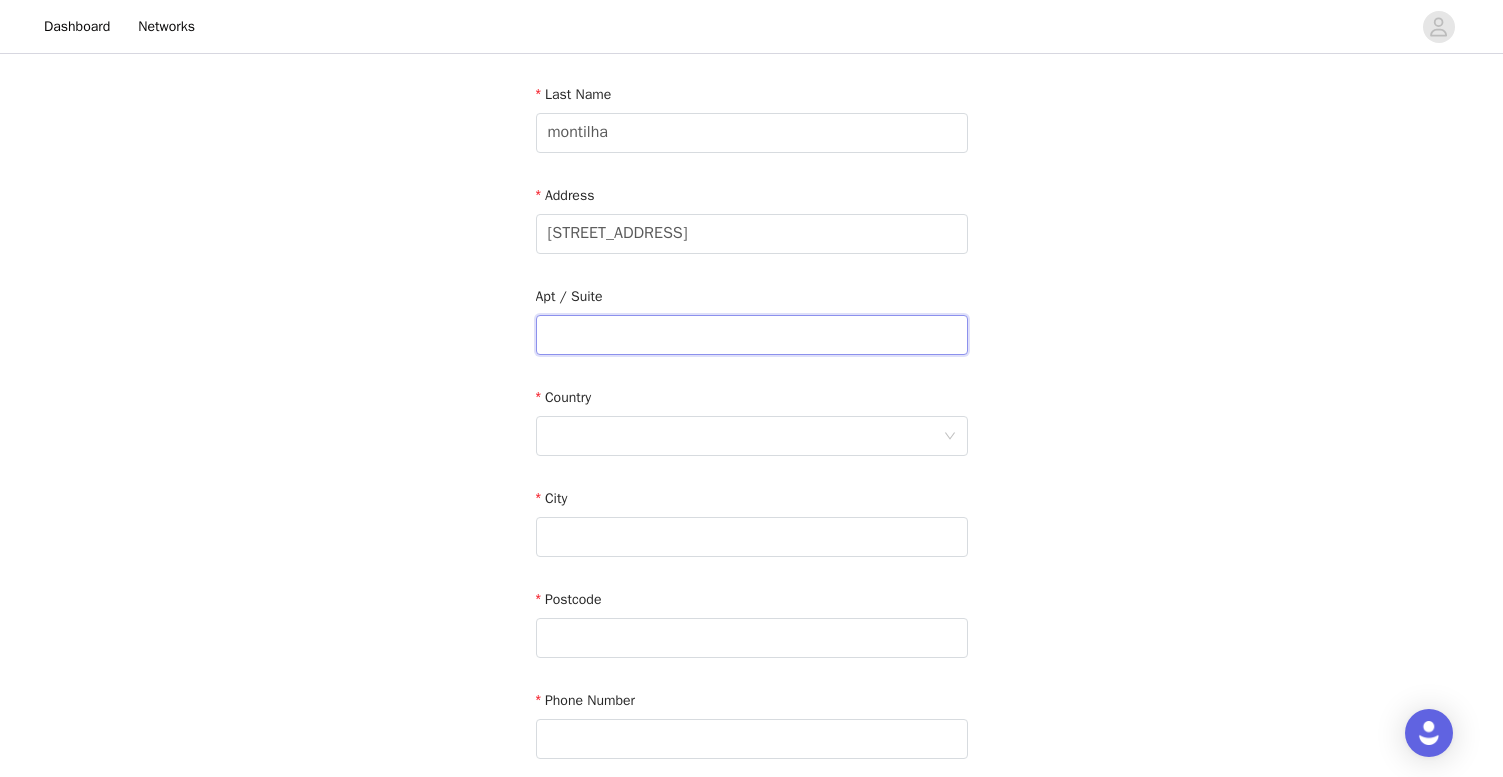 scroll, scrollTop: 307, scrollLeft: 0, axis: vertical 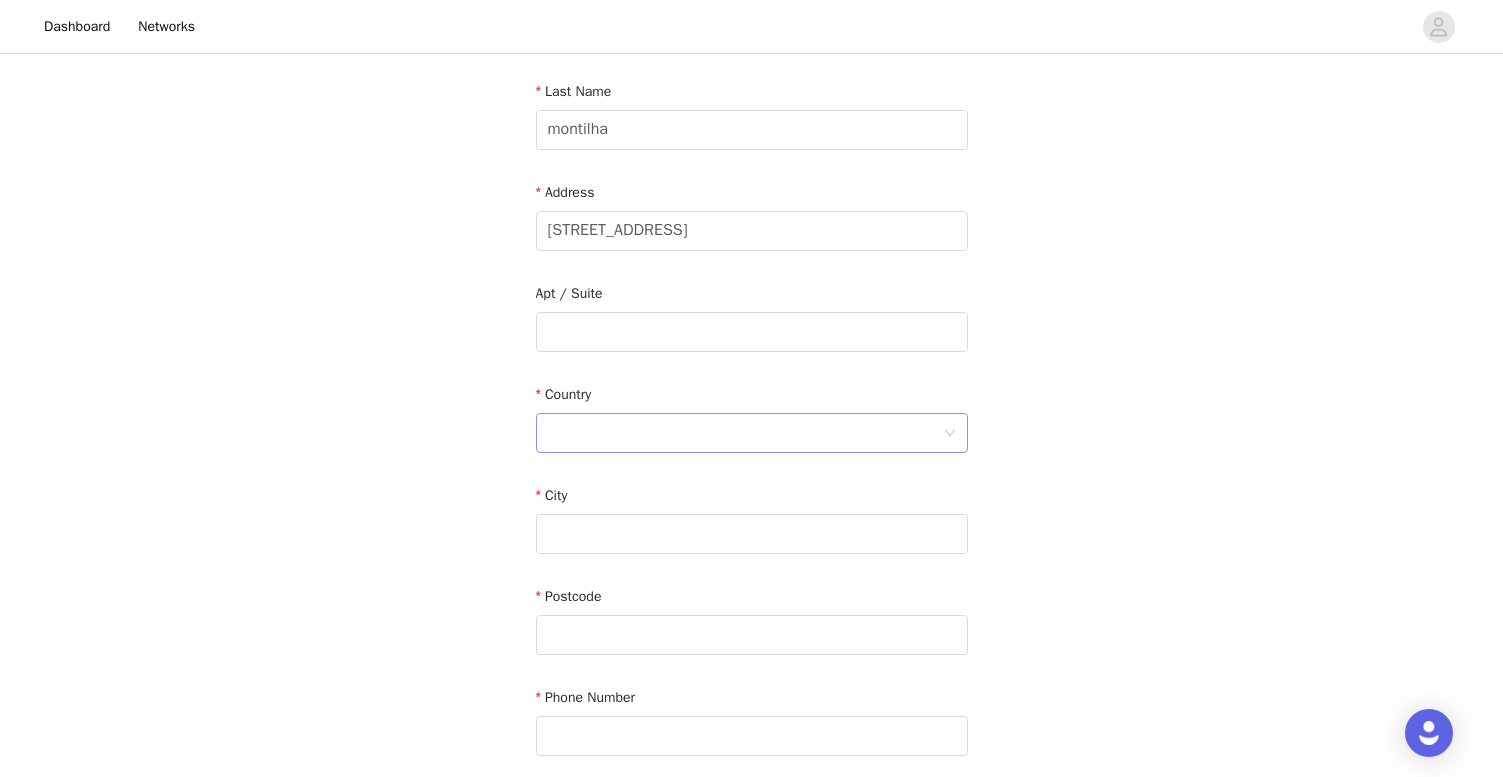 click at bounding box center [745, 433] 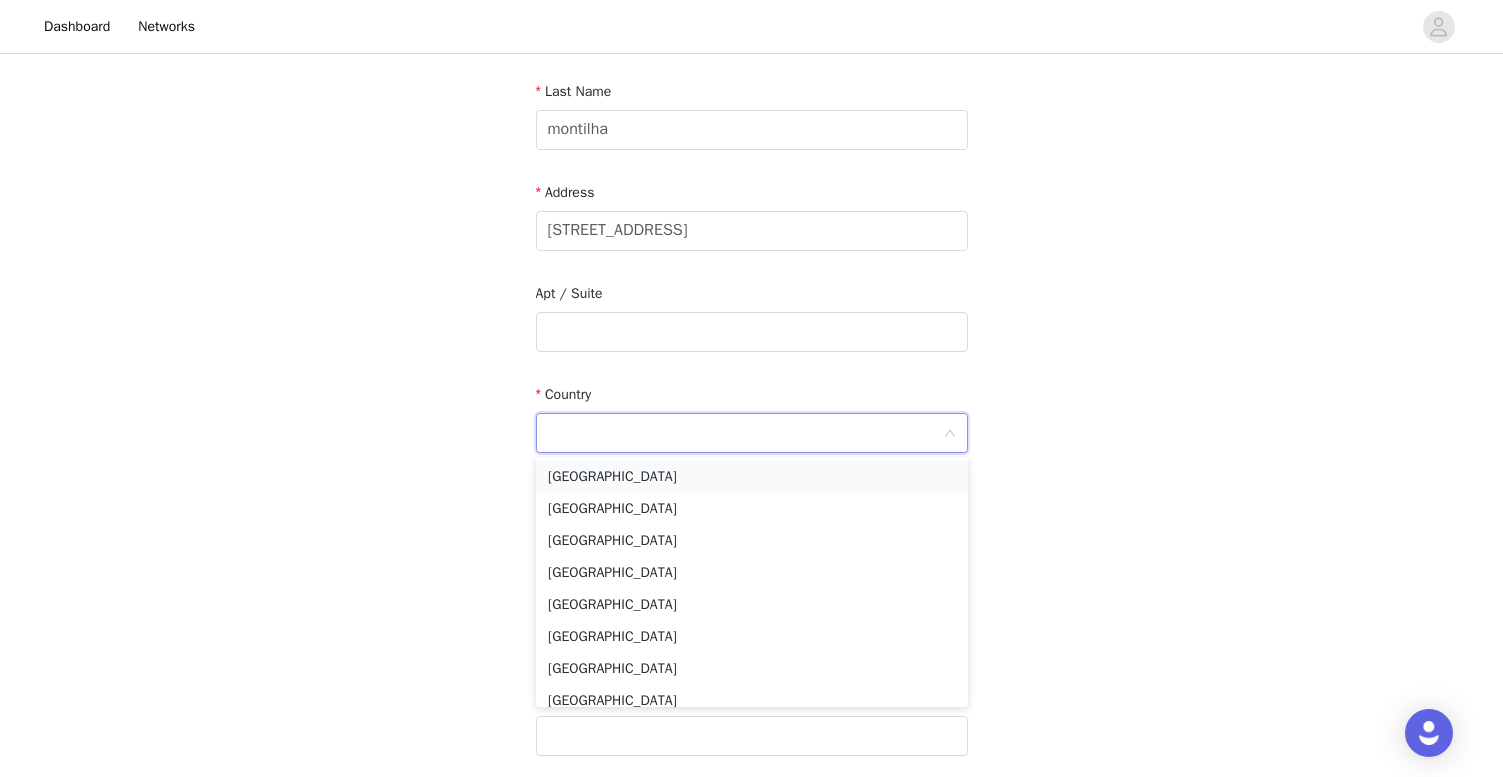 click on "[GEOGRAPHIC_DATA]" at bounding box center (752, 477) 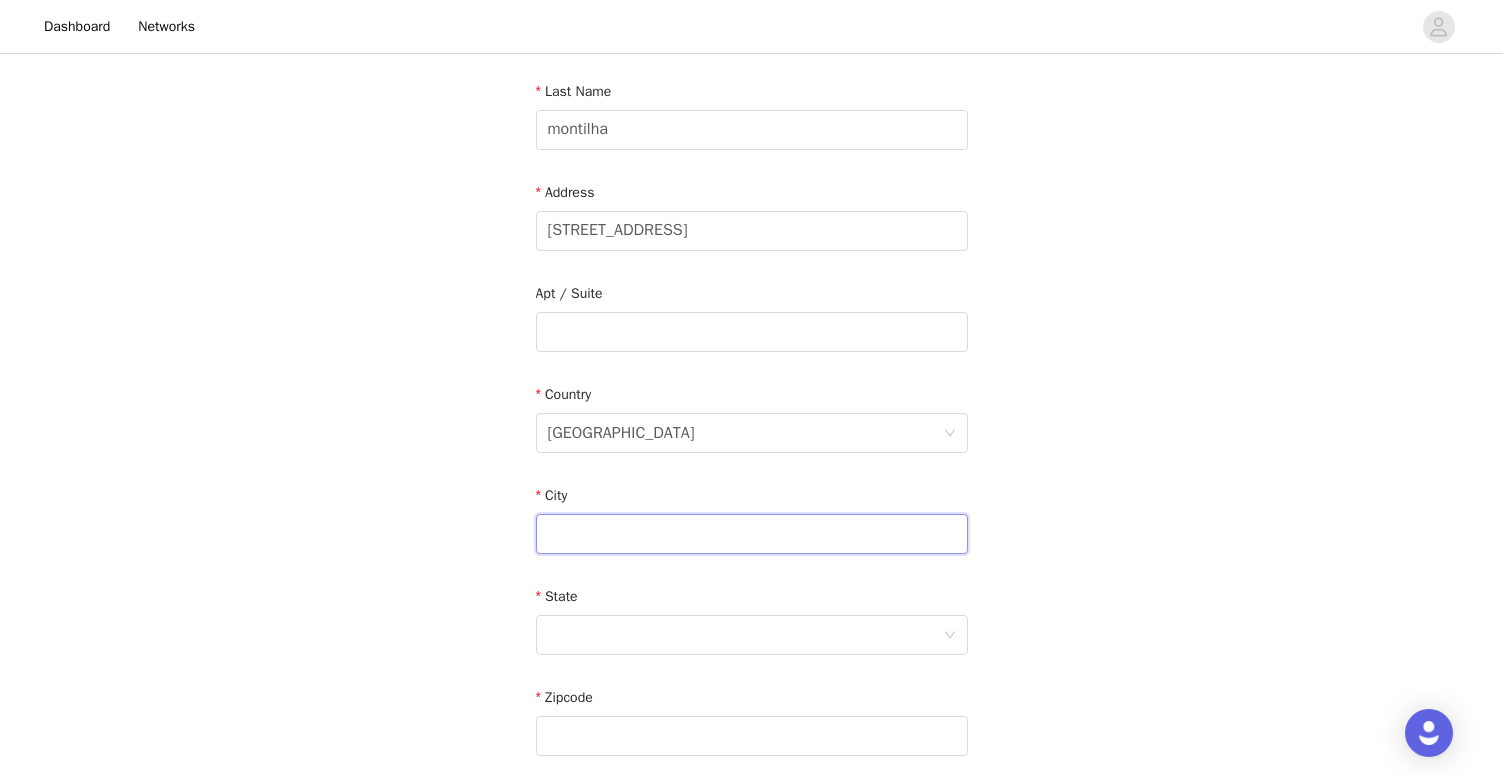 click at bounding box center (752, 534) 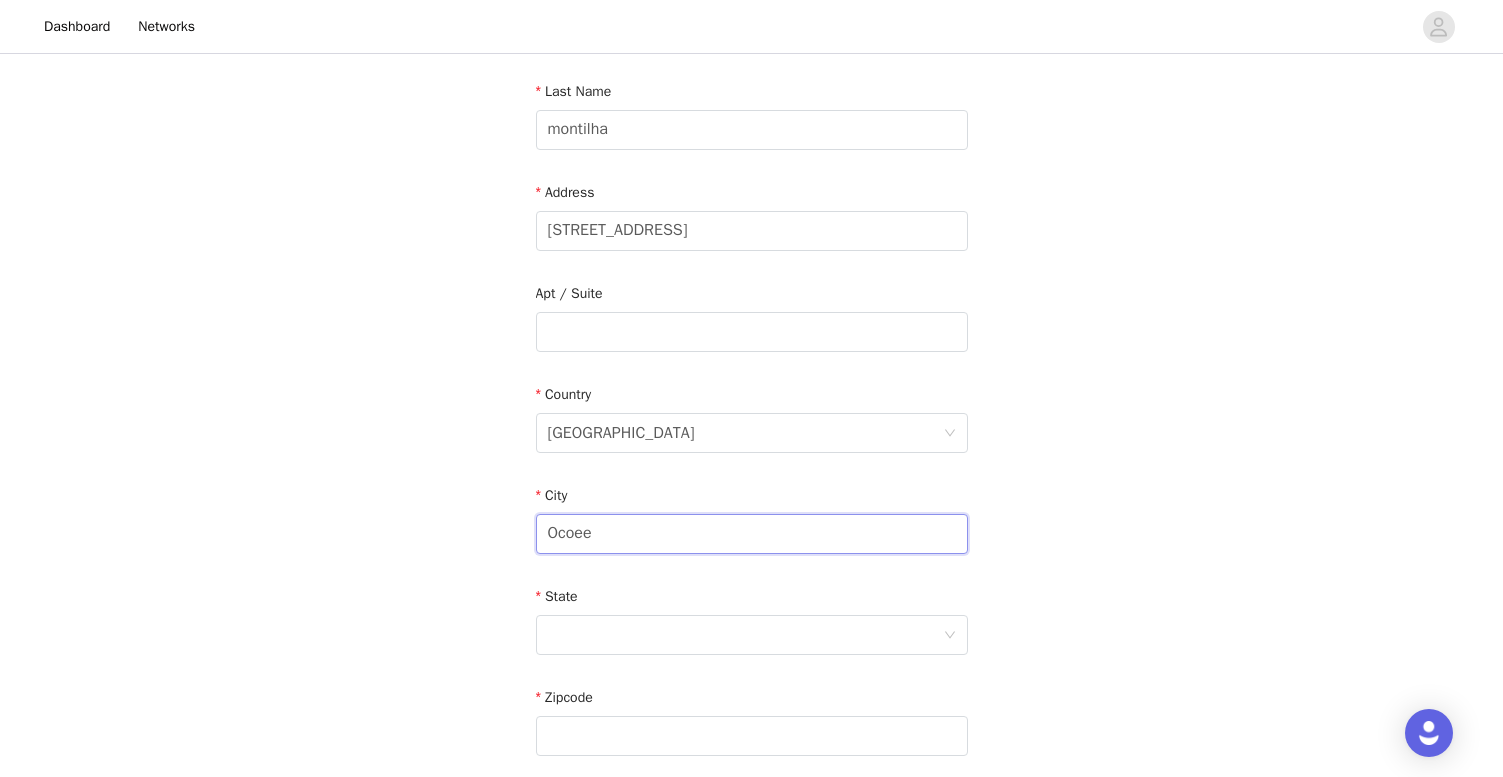 type on "Ocoee" 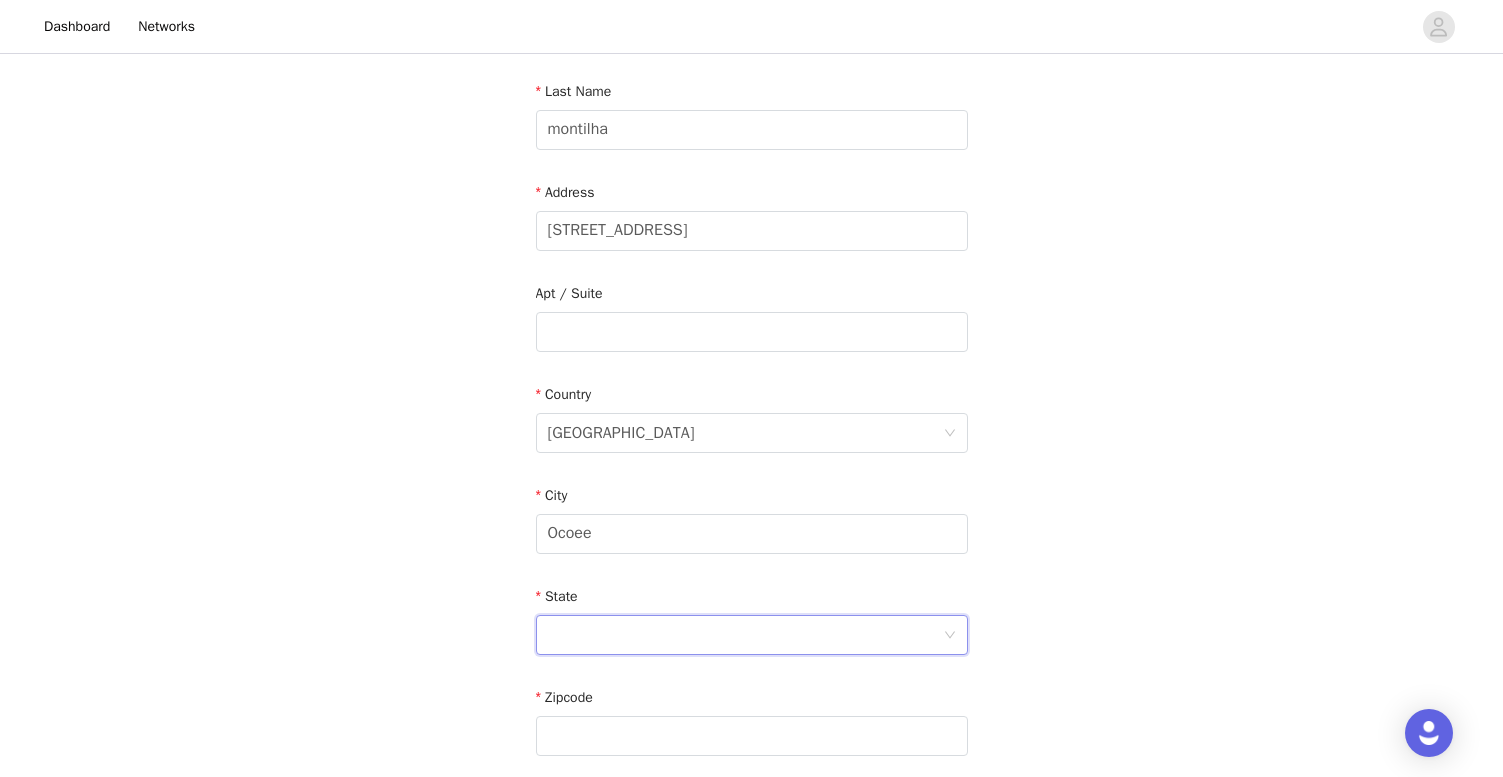 click at bounding box center (745, 635) 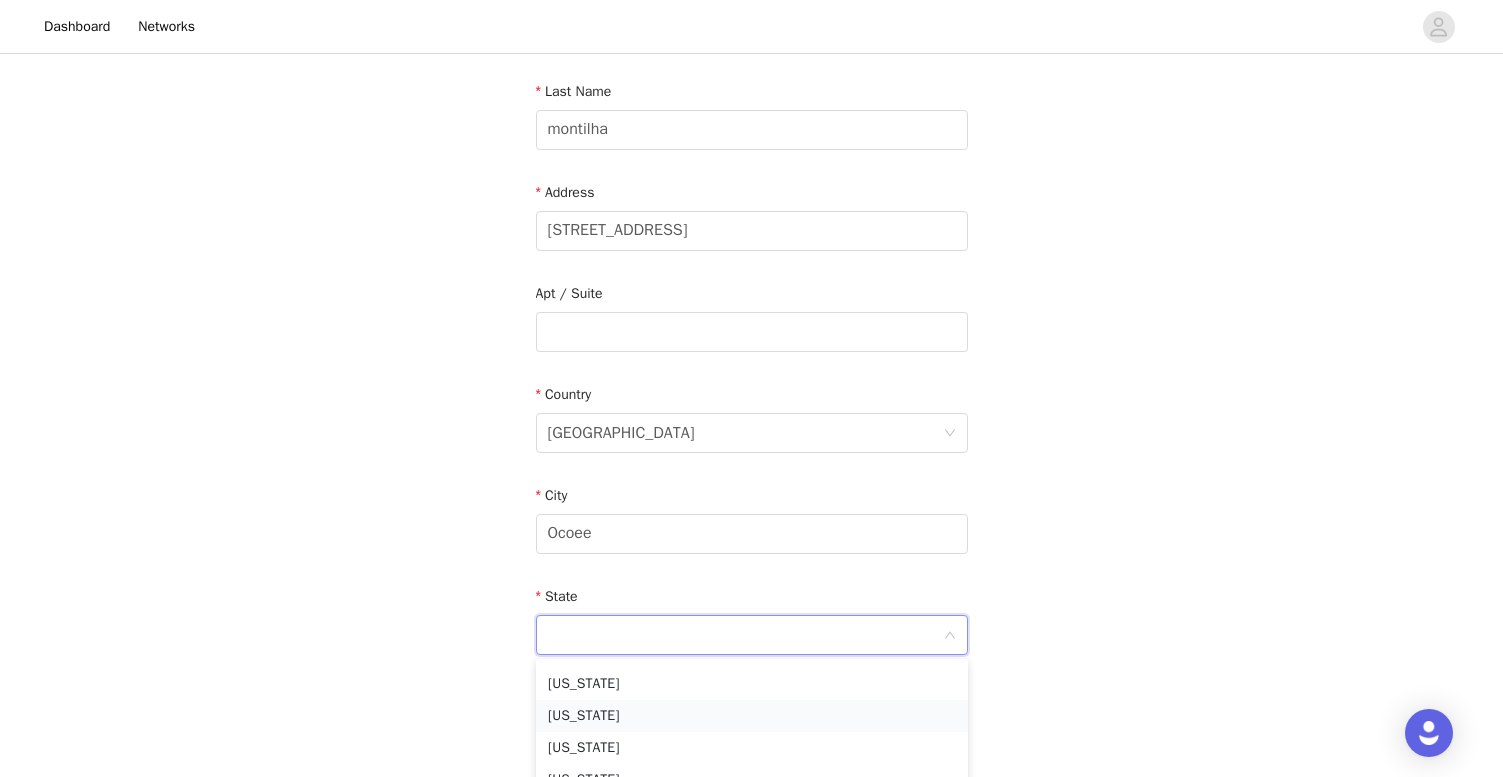 scroll, scrollTop: 408, scrollLeft: 0, axis: vertical 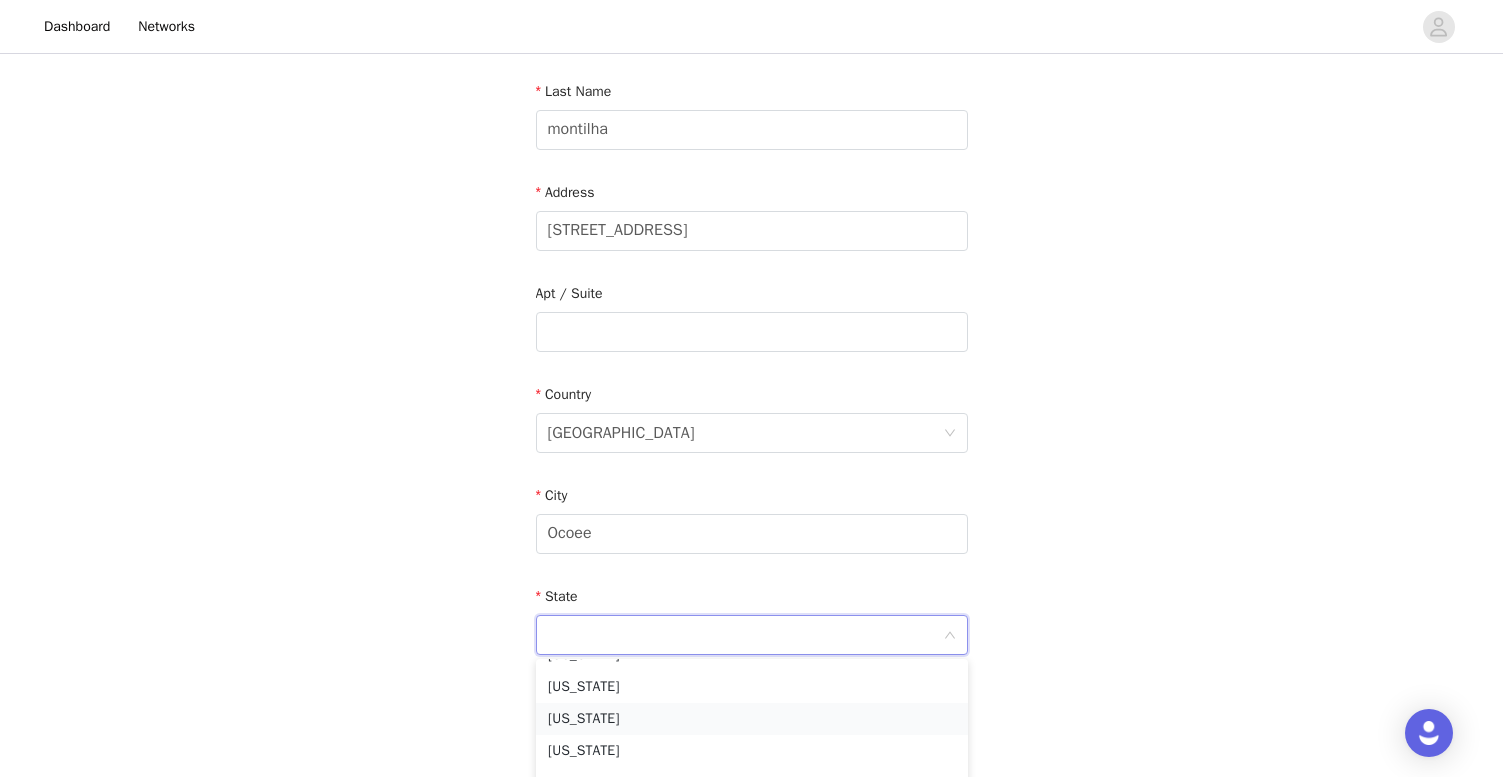 click on "[US_STATE]" at bounding box center [752, 719] 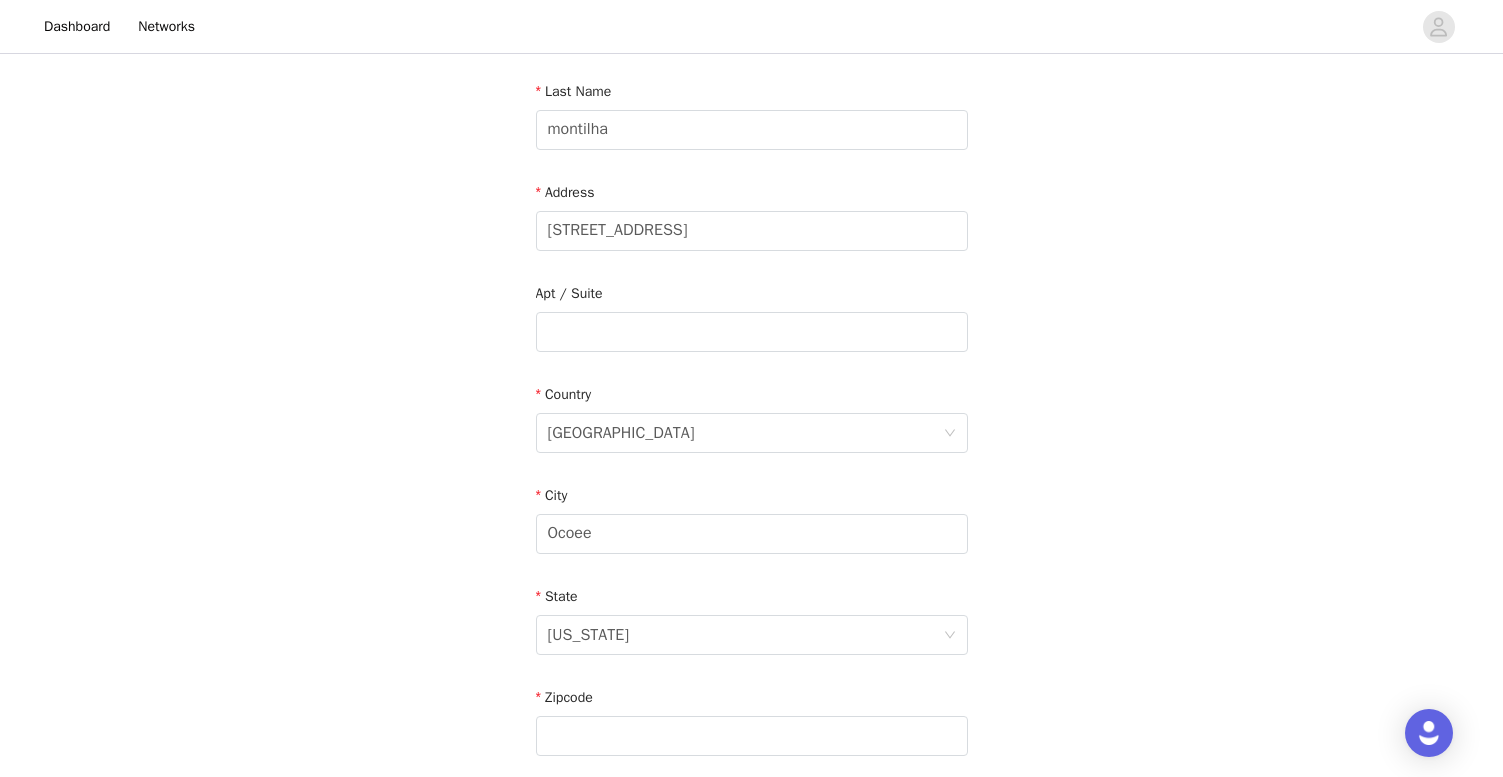 click on "STEP 4 OF 4
Shipping Information
Email [EMAIL_ADDRESS][DOMAIN_NAME]   First Name [PERSON_NAME]   Last Name [PERSON_NAME]   Address [STREET_ADDRESS][GEOGRAPHIC_DATA][US_STATE]
Zipcode   Phone Number" at bounding box center (751, 332) 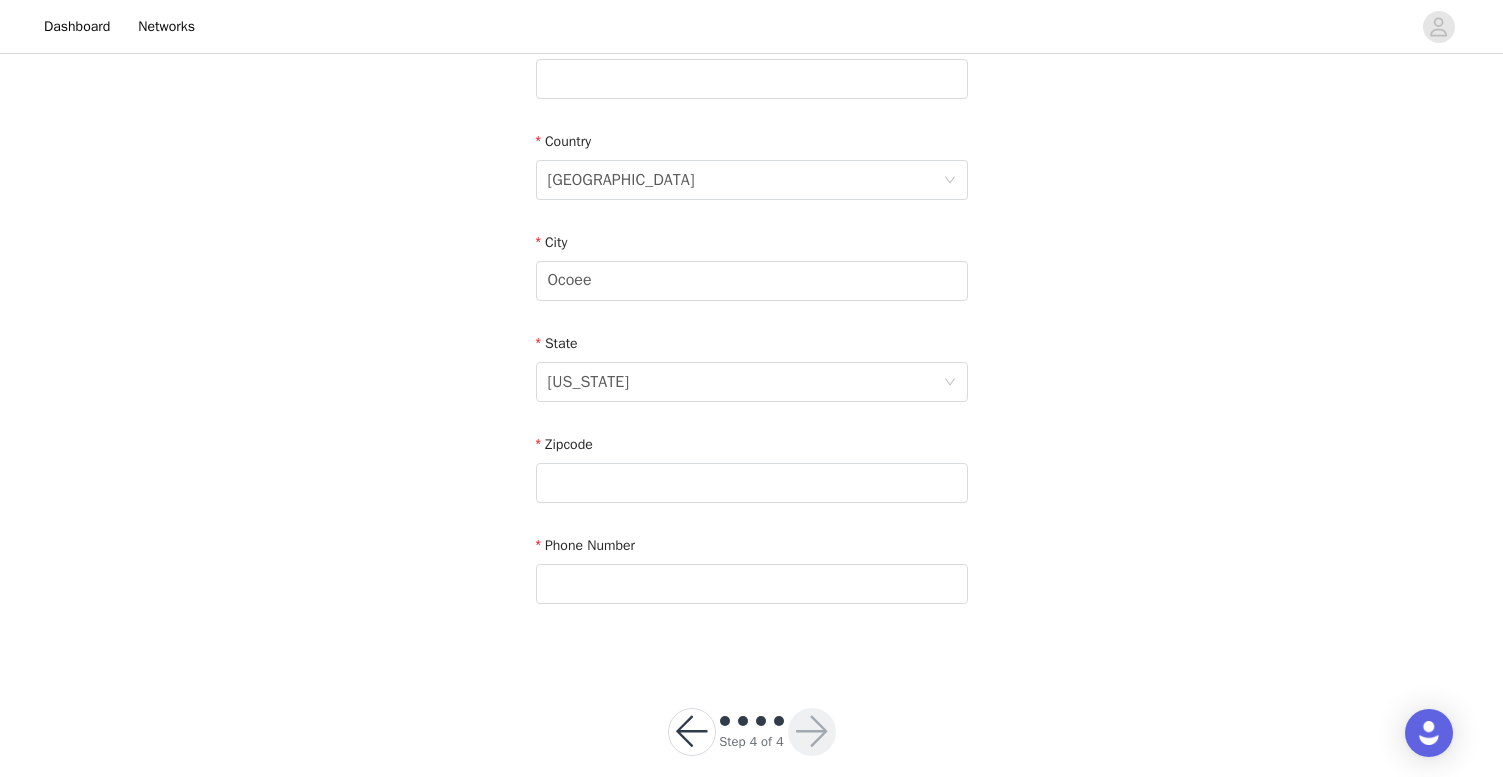 scroll, scrollTop: 576, scrollLeft: 0, axis: vertical 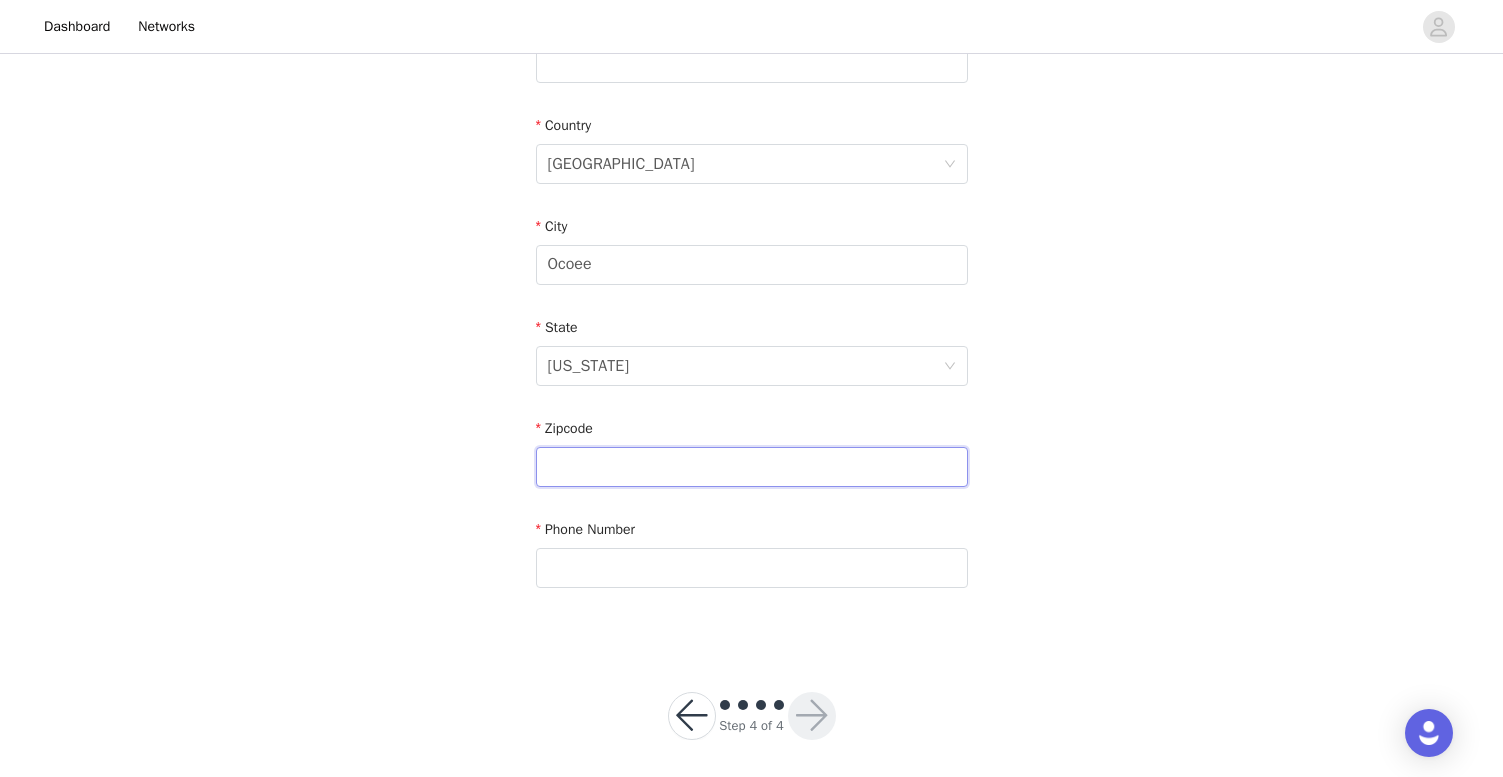 click at bounding box center [752, 467] 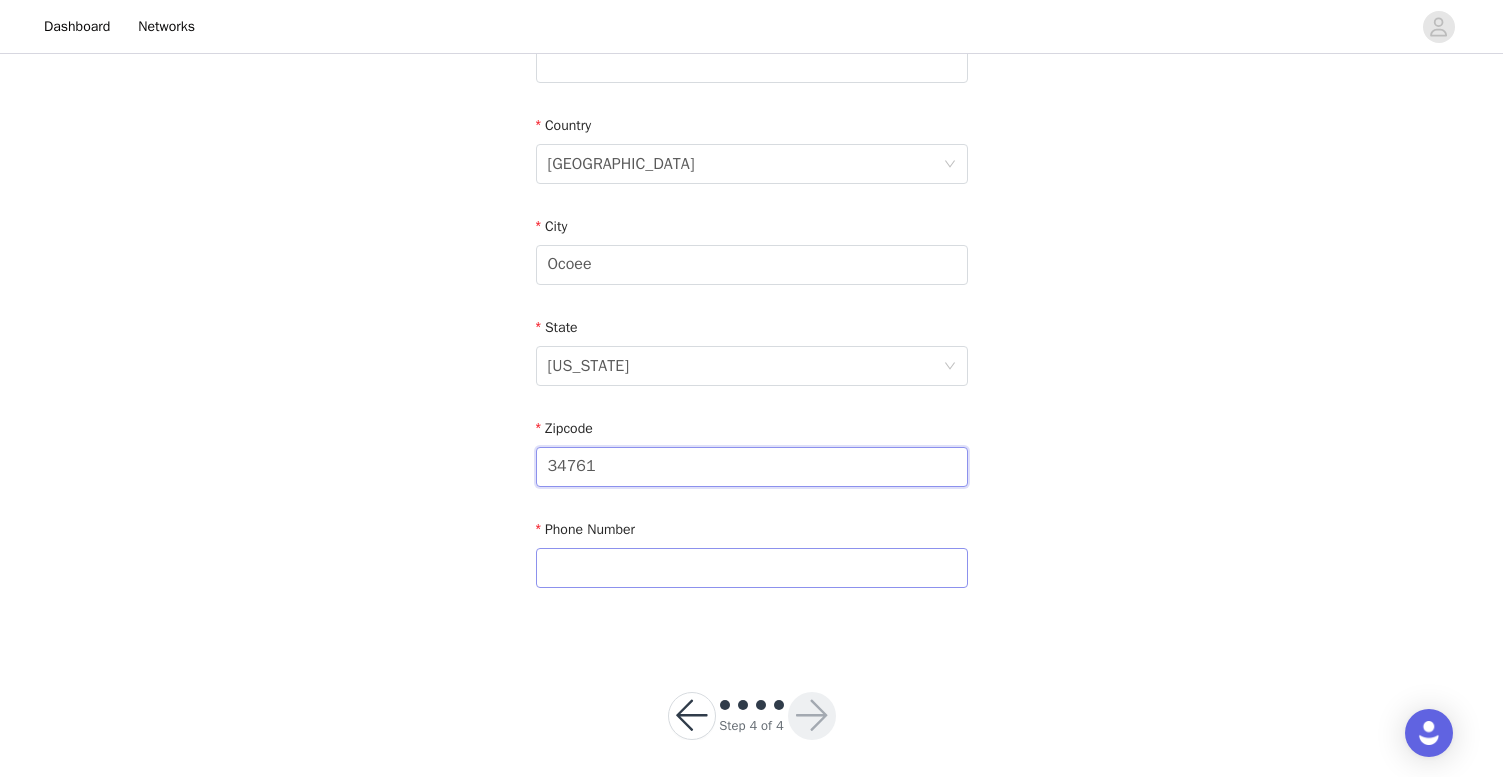 type on "34761" 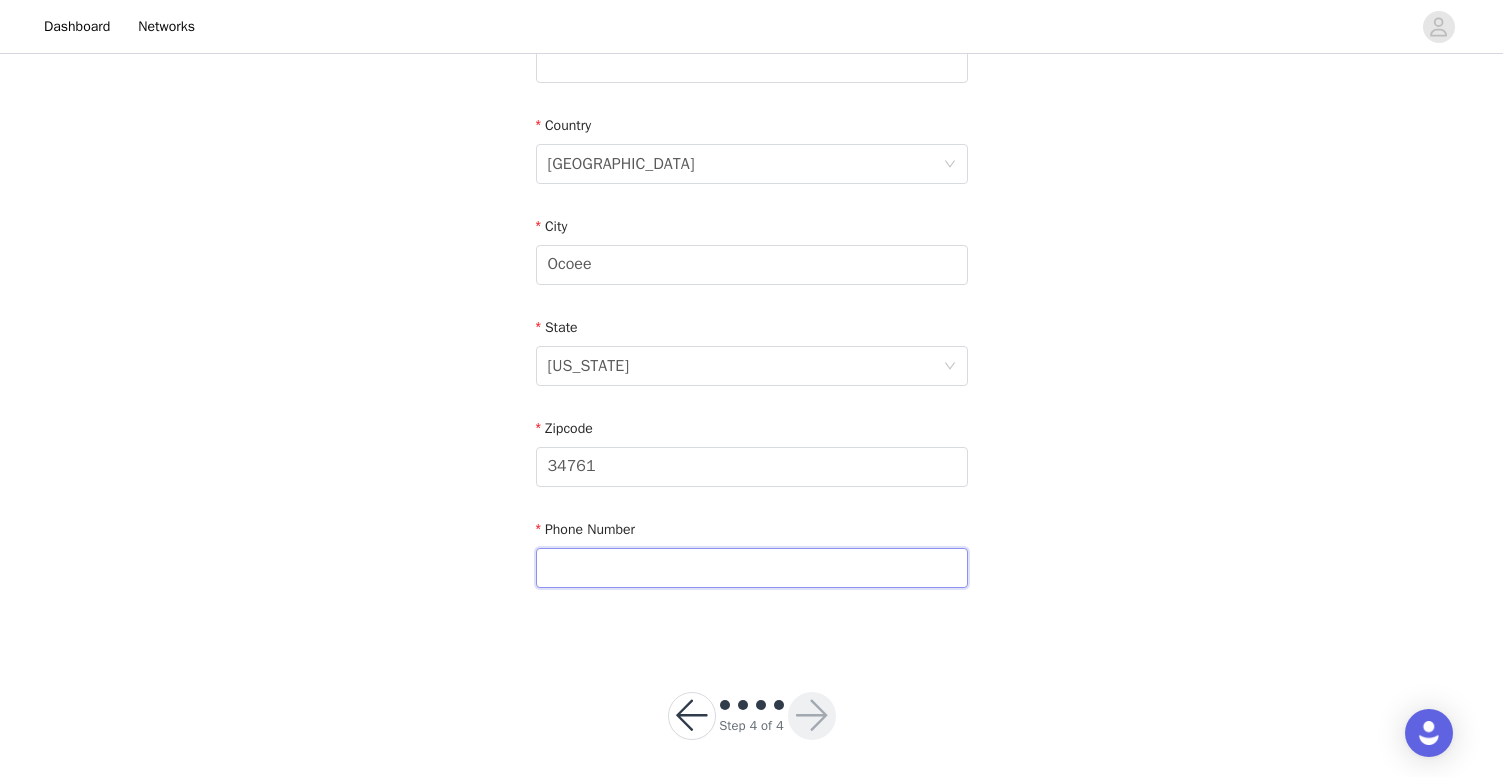 click at bounding box center [752, 568] 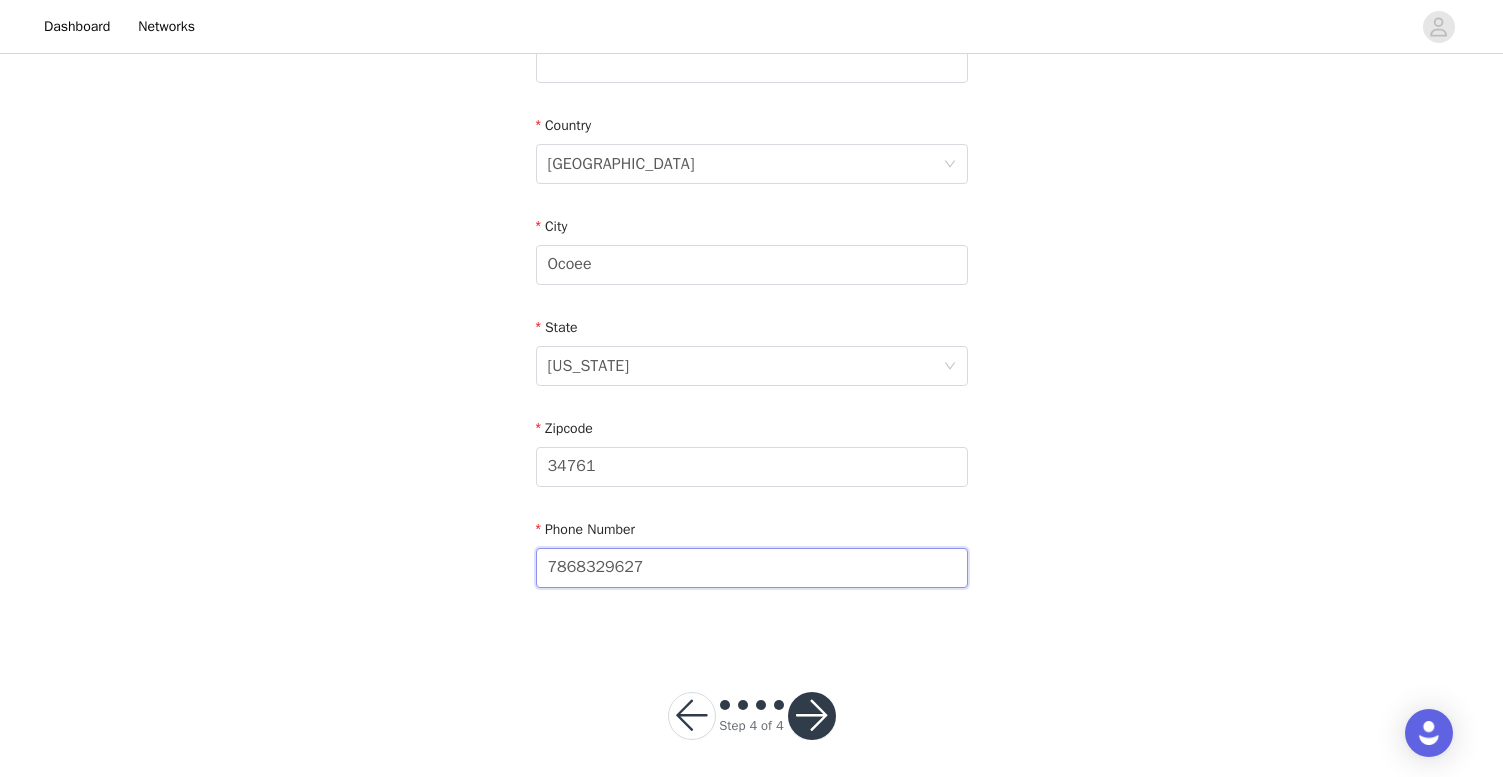 type on "7868329627" 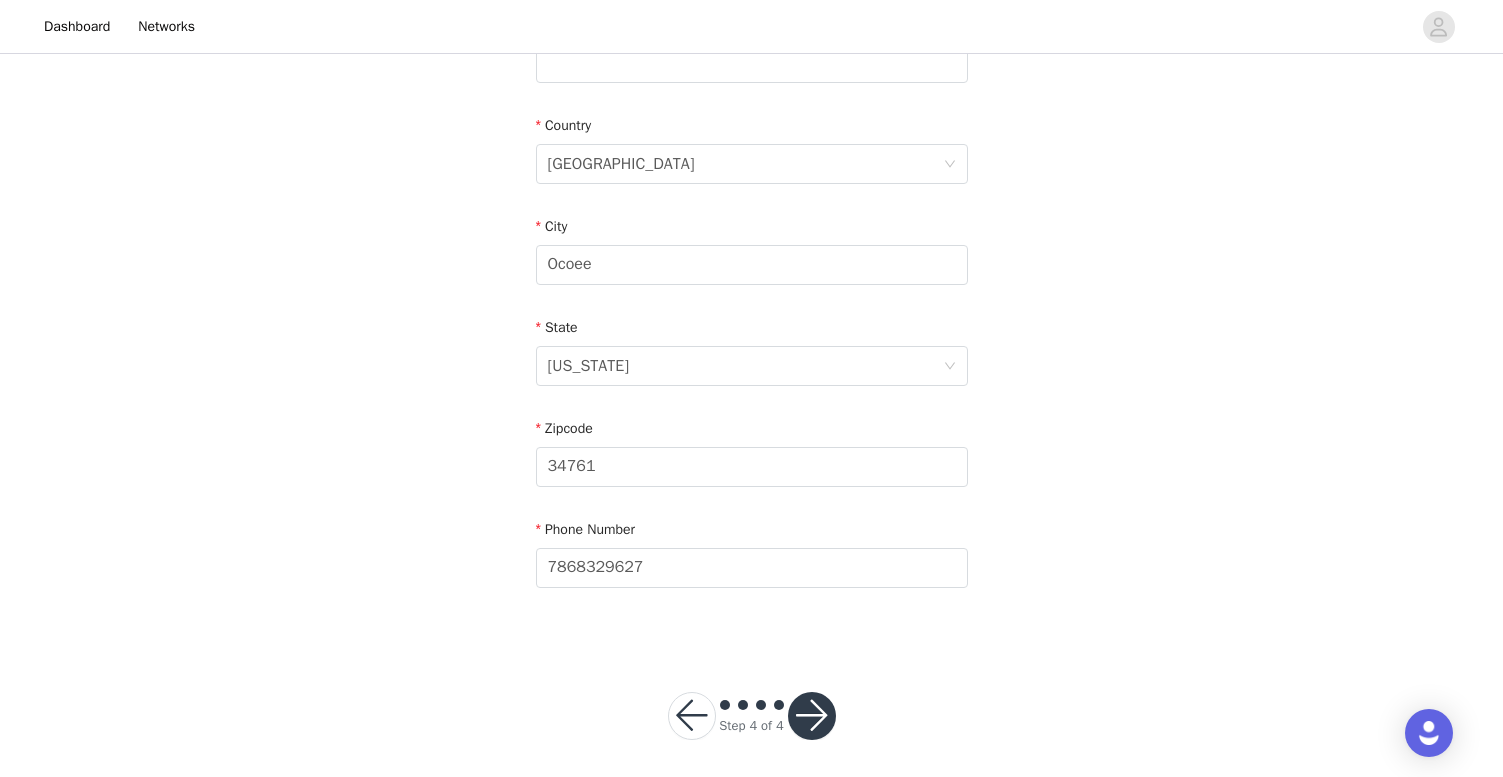 click on "STEP 4 OF 4
Shipping Information
Email [EMAIL_ADDRESS][DOMAIN_NAME]   First Name [PERSON_NAME]   Last Name [PERSON_NAME]   Address [STREET_ADDRESS][US_STATE]   Phone Number [PHONE_NUMBER]" at bounding box center (751, 63) 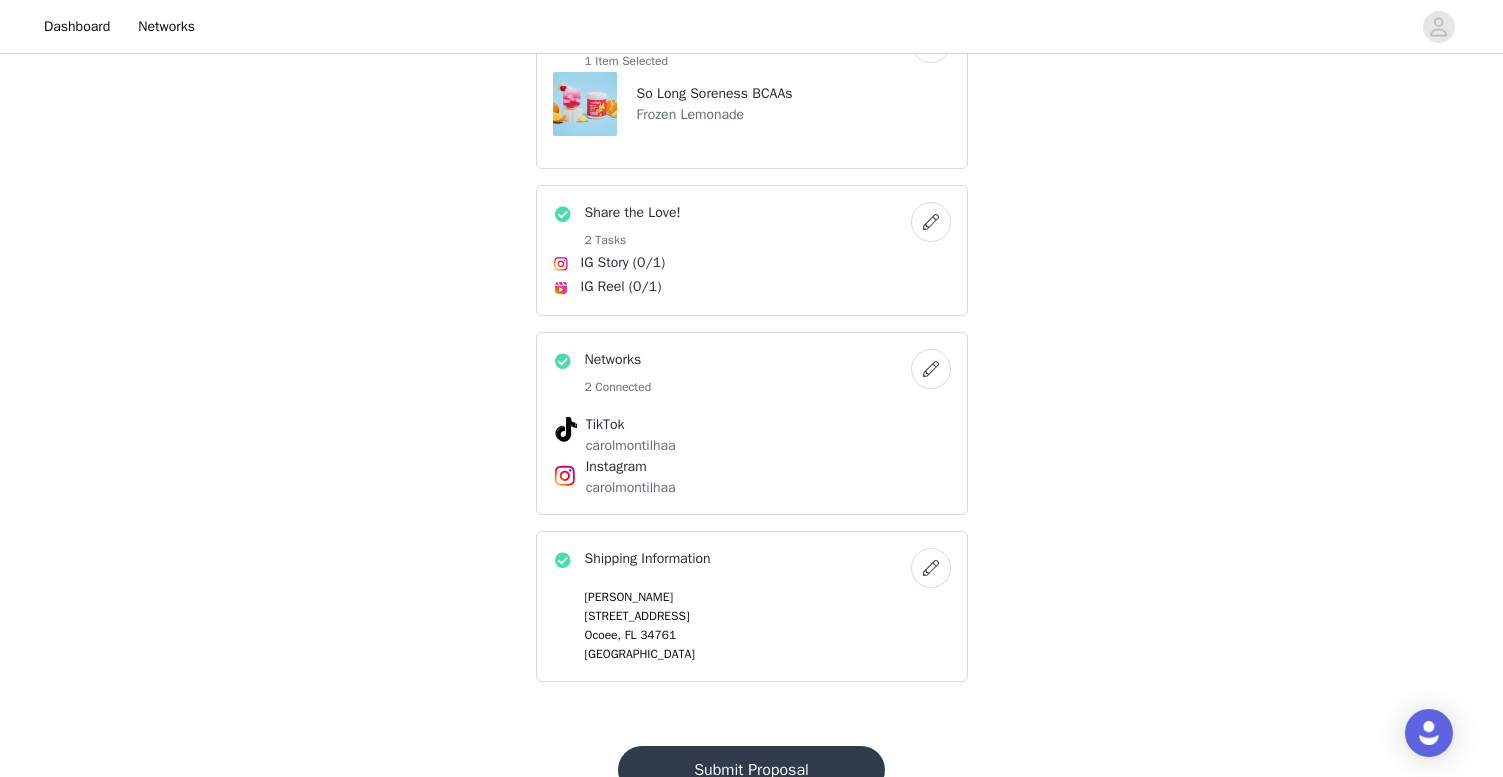 scroll, scrollTop: 672, scrollLeft: 0, axis: vertical 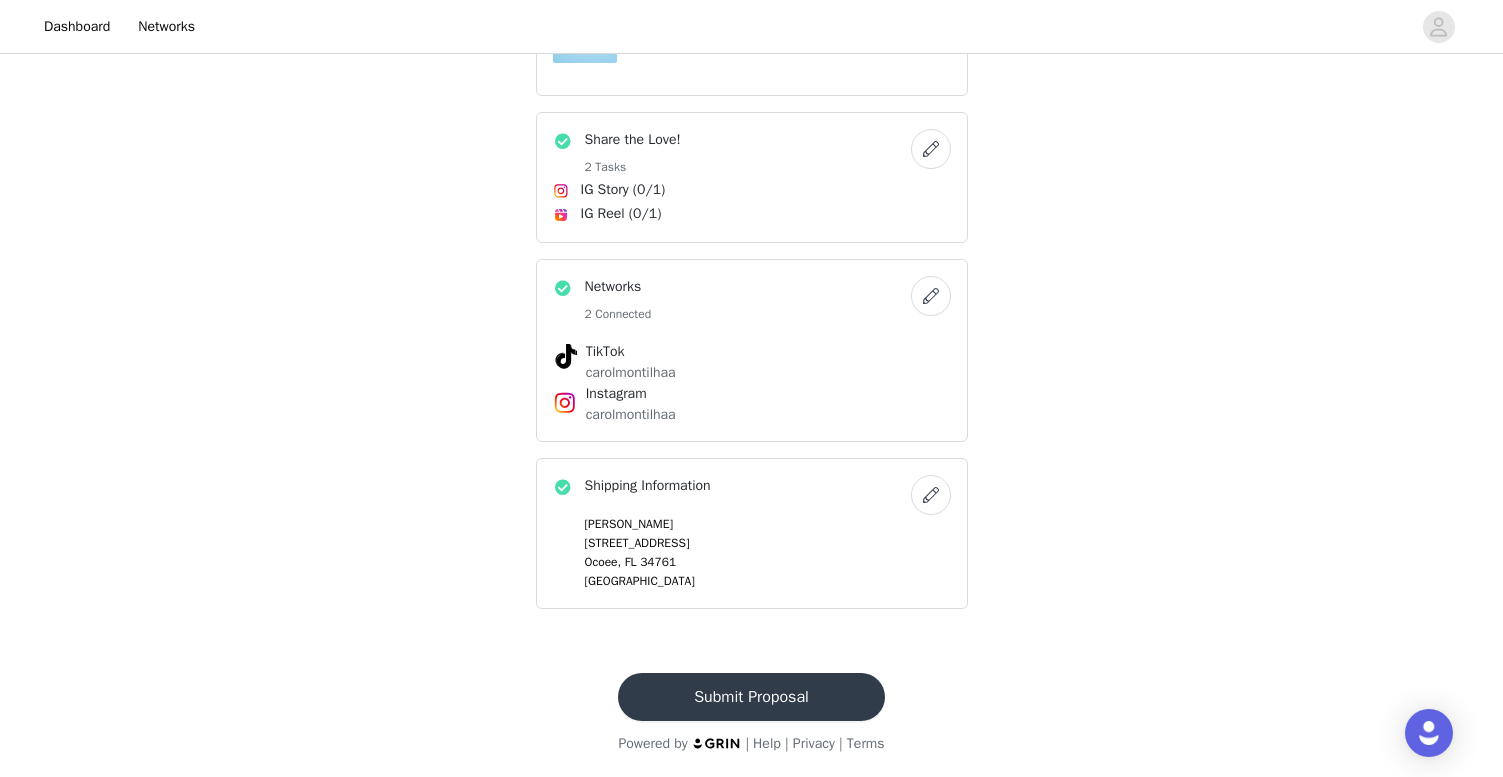 click on "Submit Proposal" at bounding box center [751, 697] 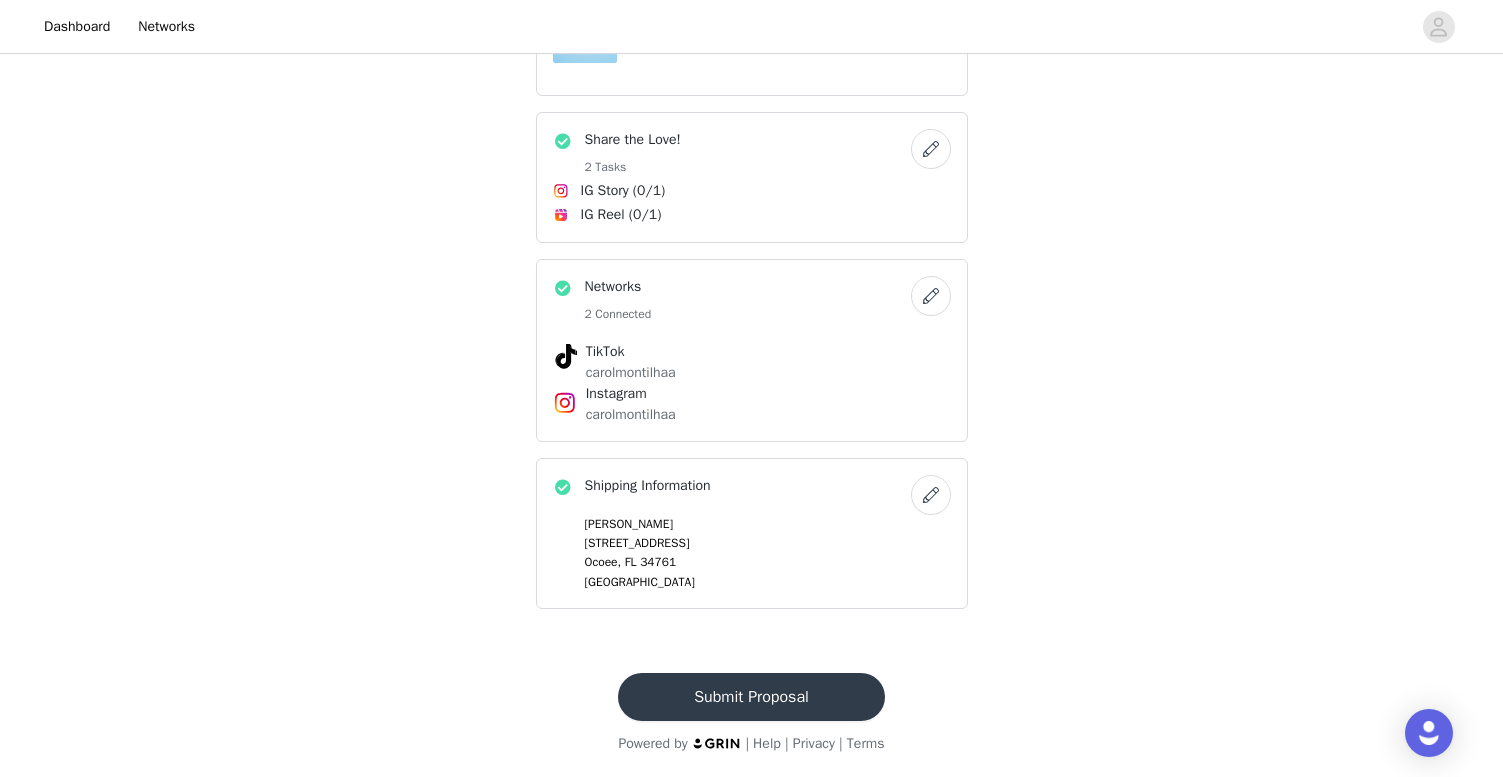 scroll, scrollTop: 0, scrollLeft: 0, axis: both 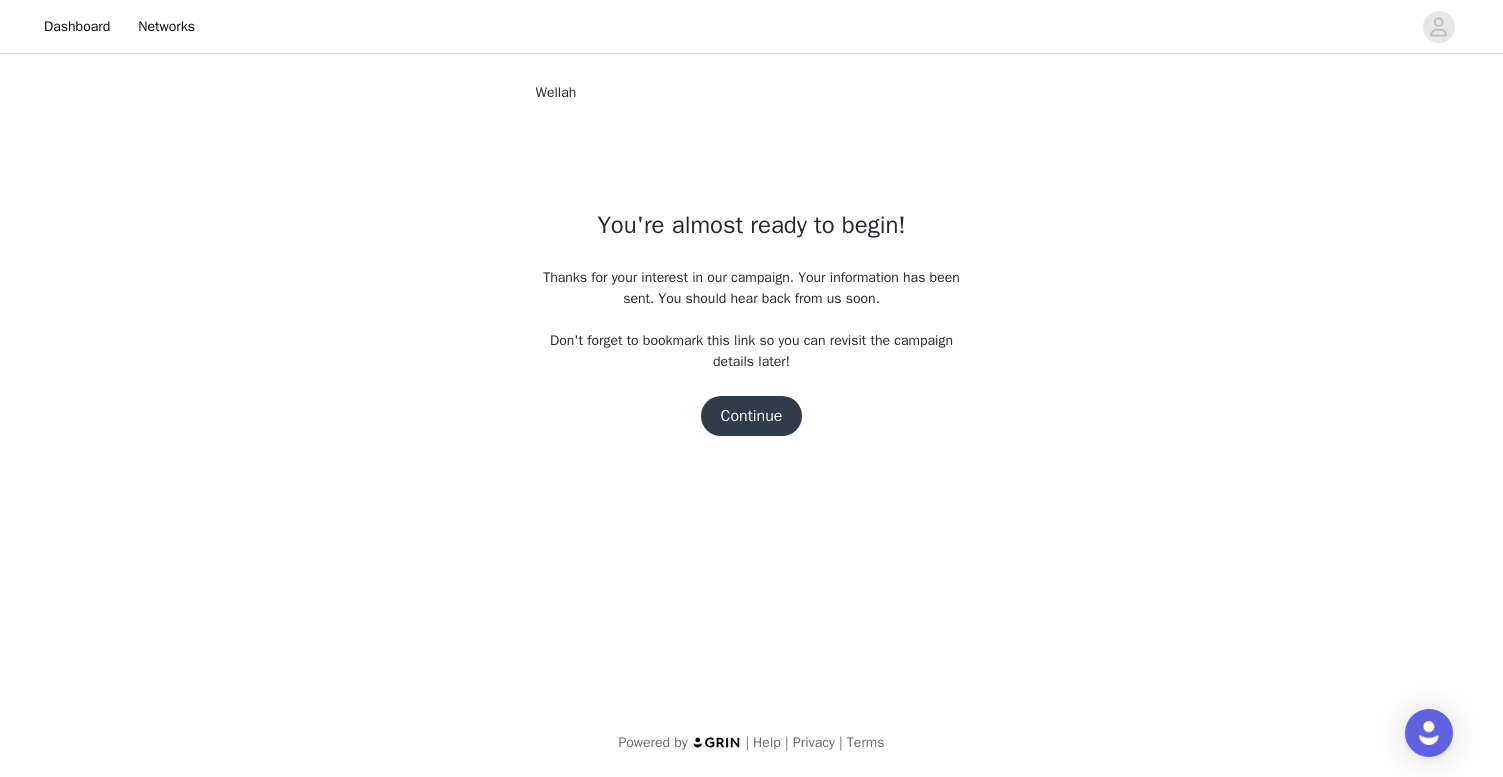 click on "Continue" at bounding box center (752, 416) 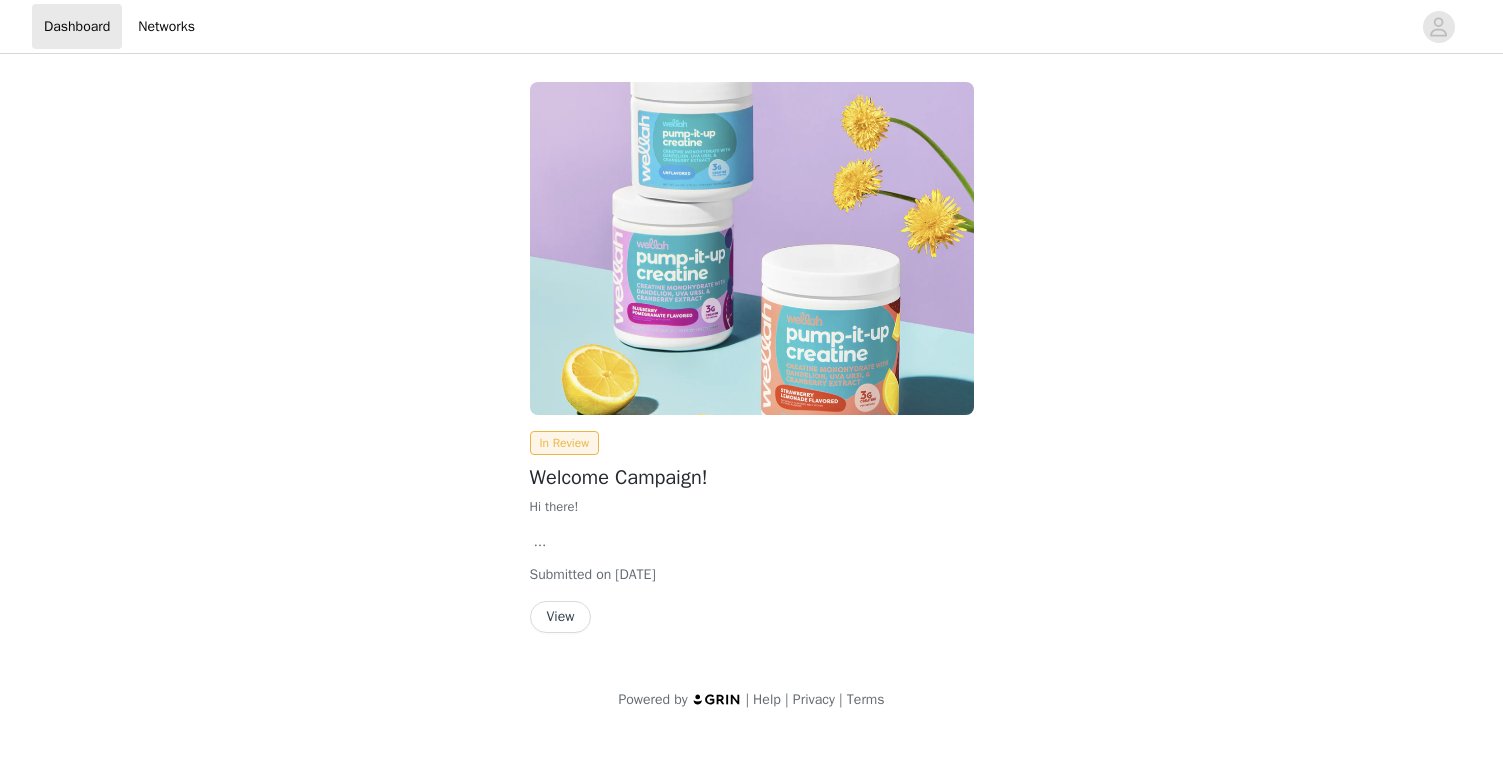 scroll, scrollTop: 0, scrollLeft: 0, axis: both 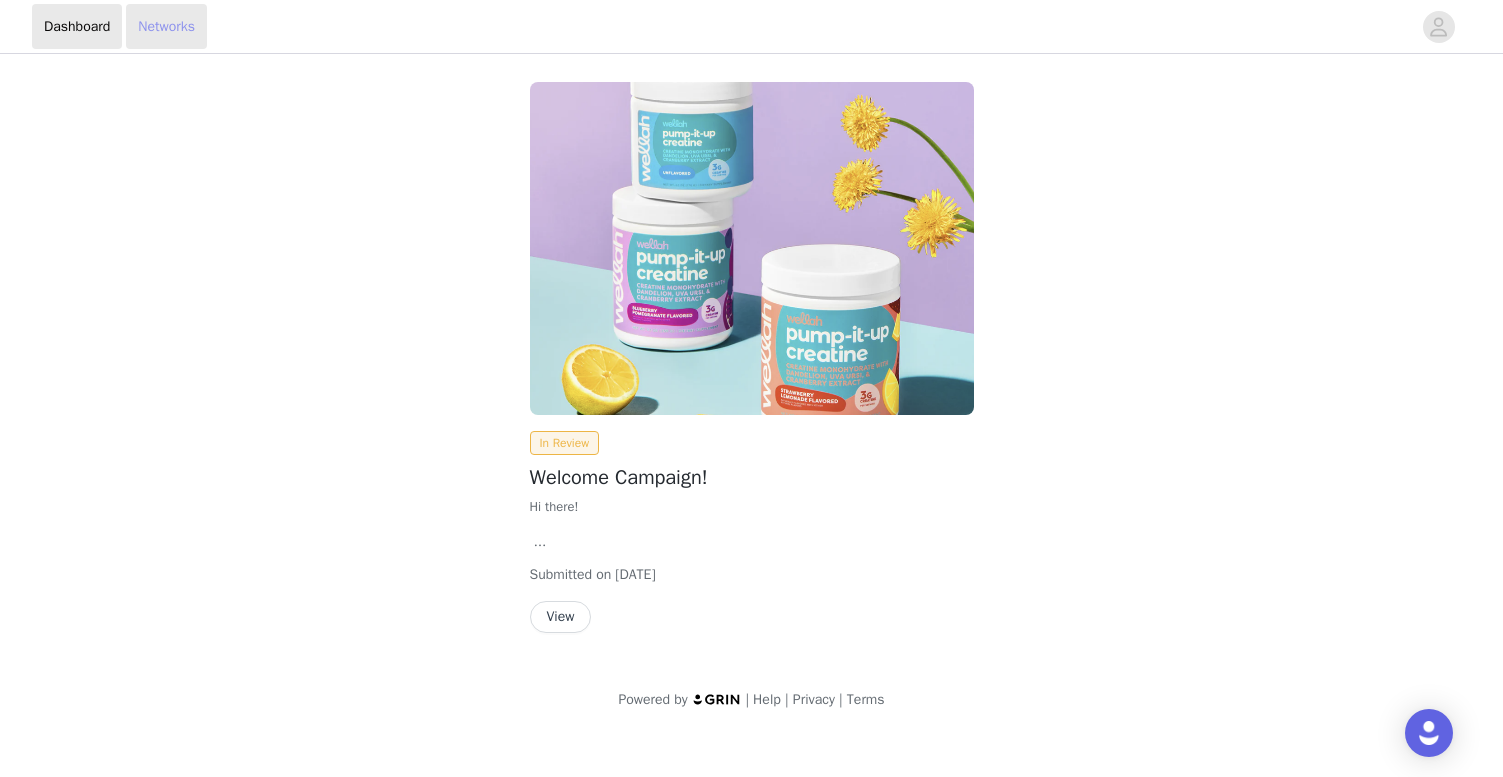 click on "Networks" at bounding box center (166, 26) 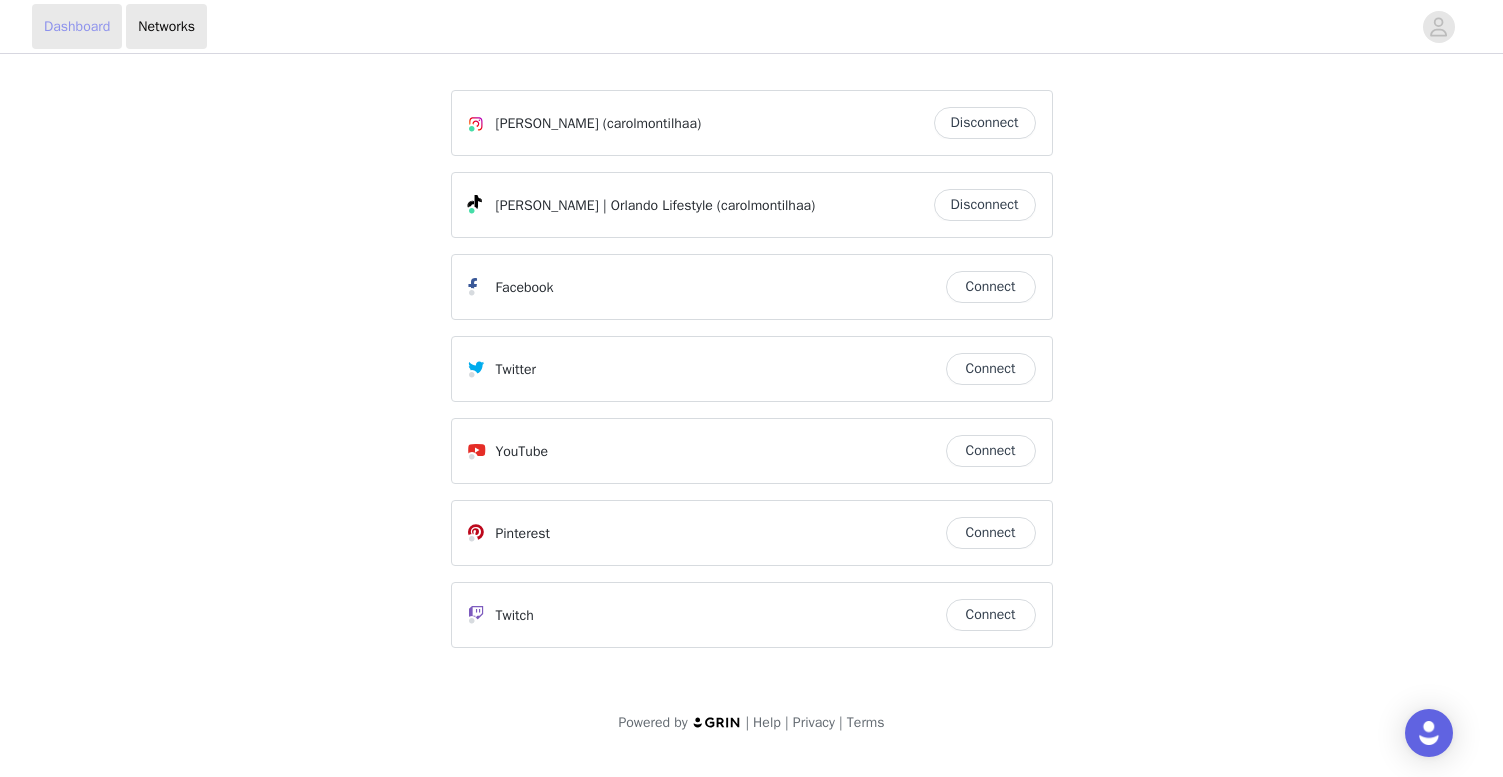click on "Dashboard" at bounding box center (77, 26) 